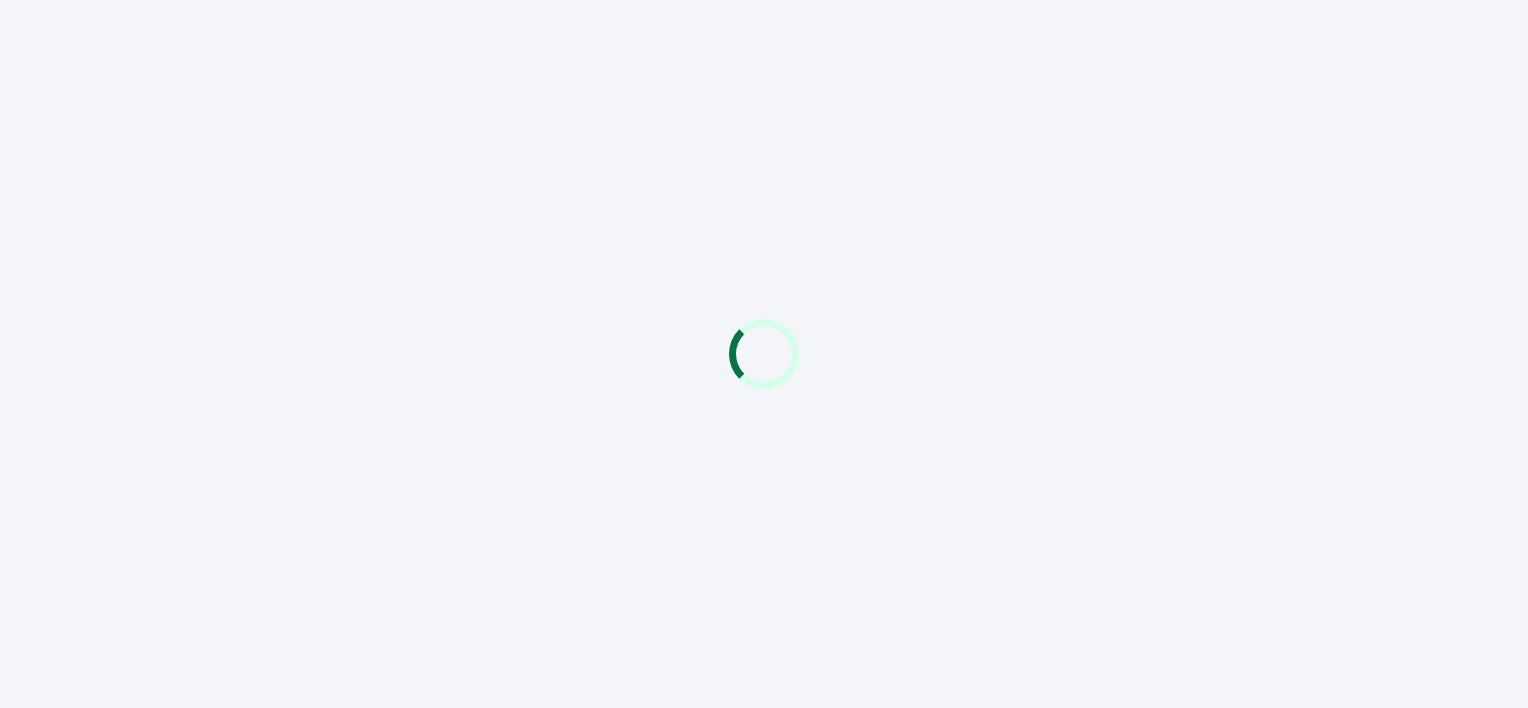 scroll, scrollTop: 0, scrollLeft: 0, axis: both 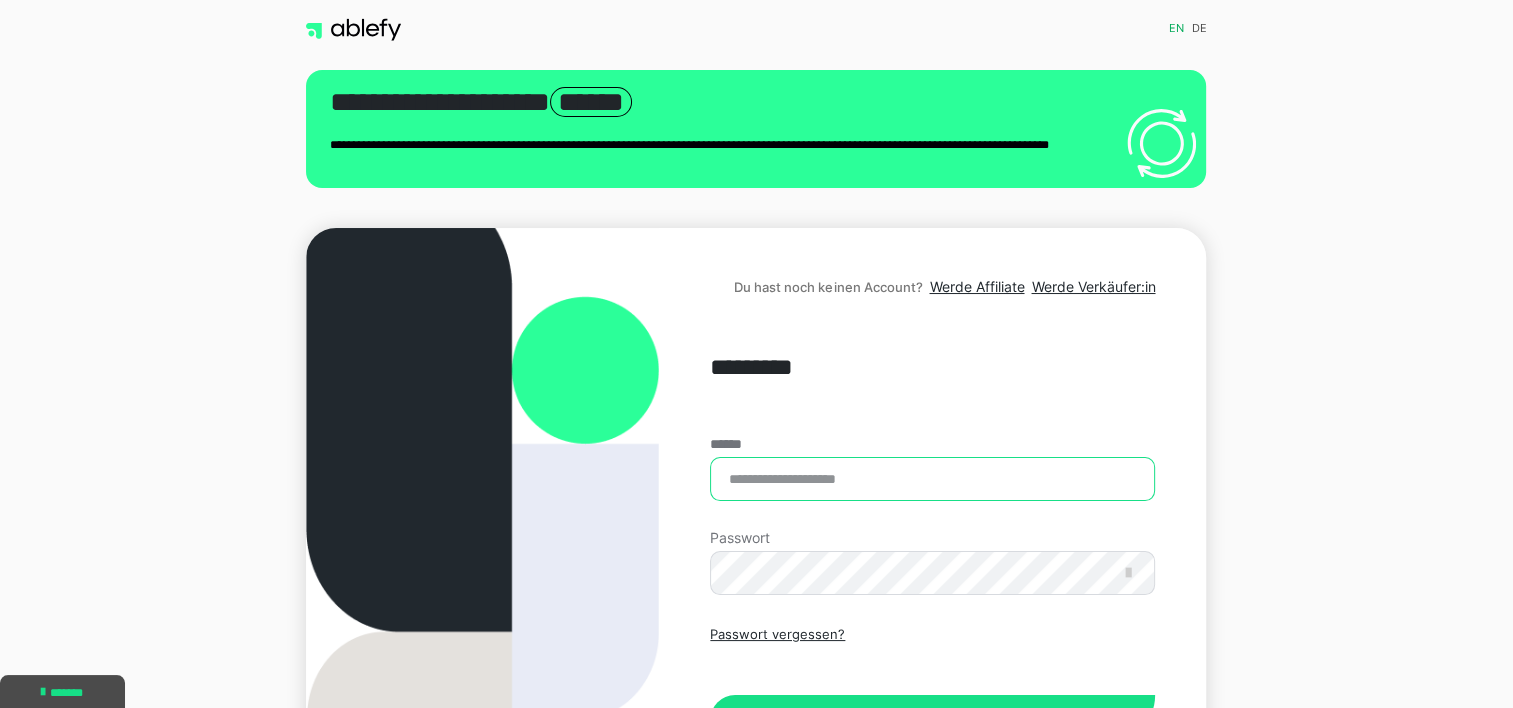 type on "**********" 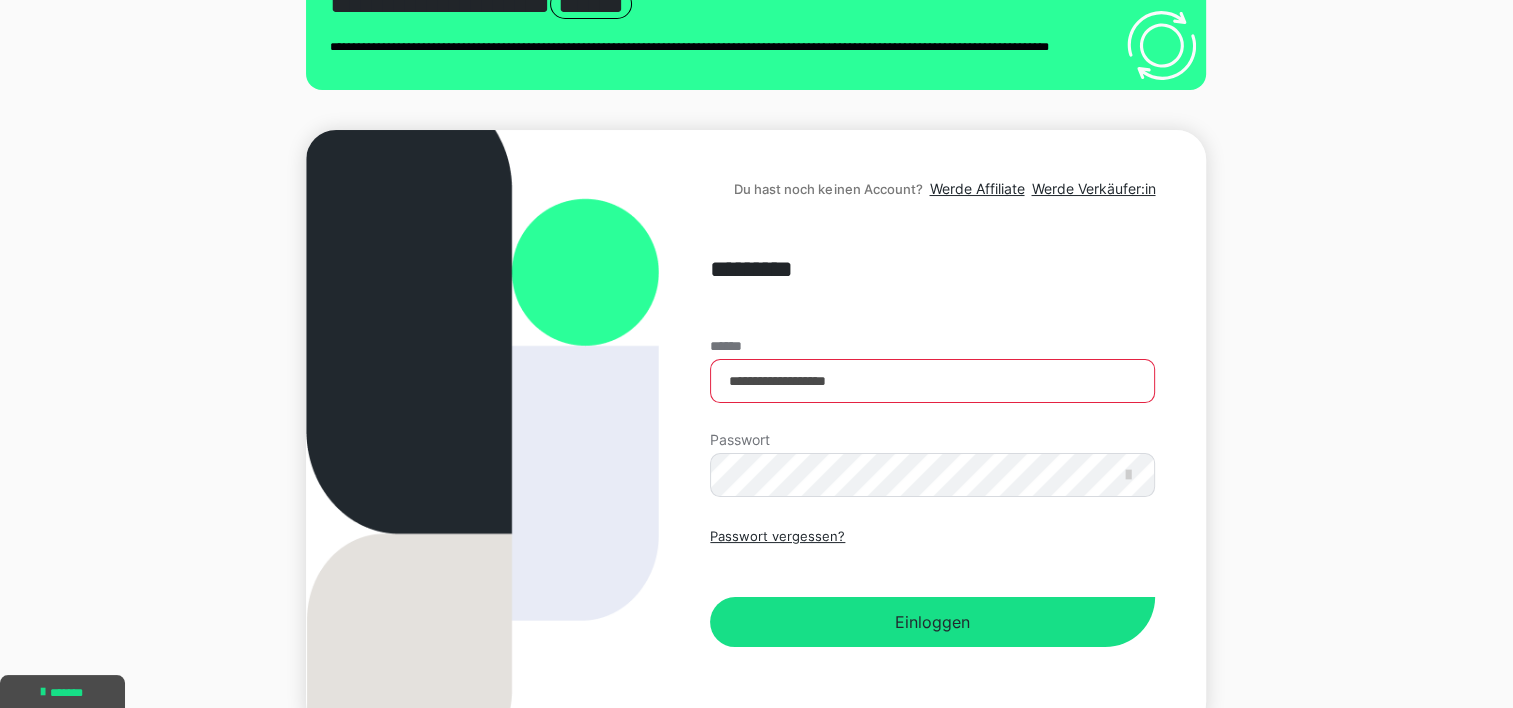 scroll, scrollTop: 209, scrollLeft: 0, axis: vertical 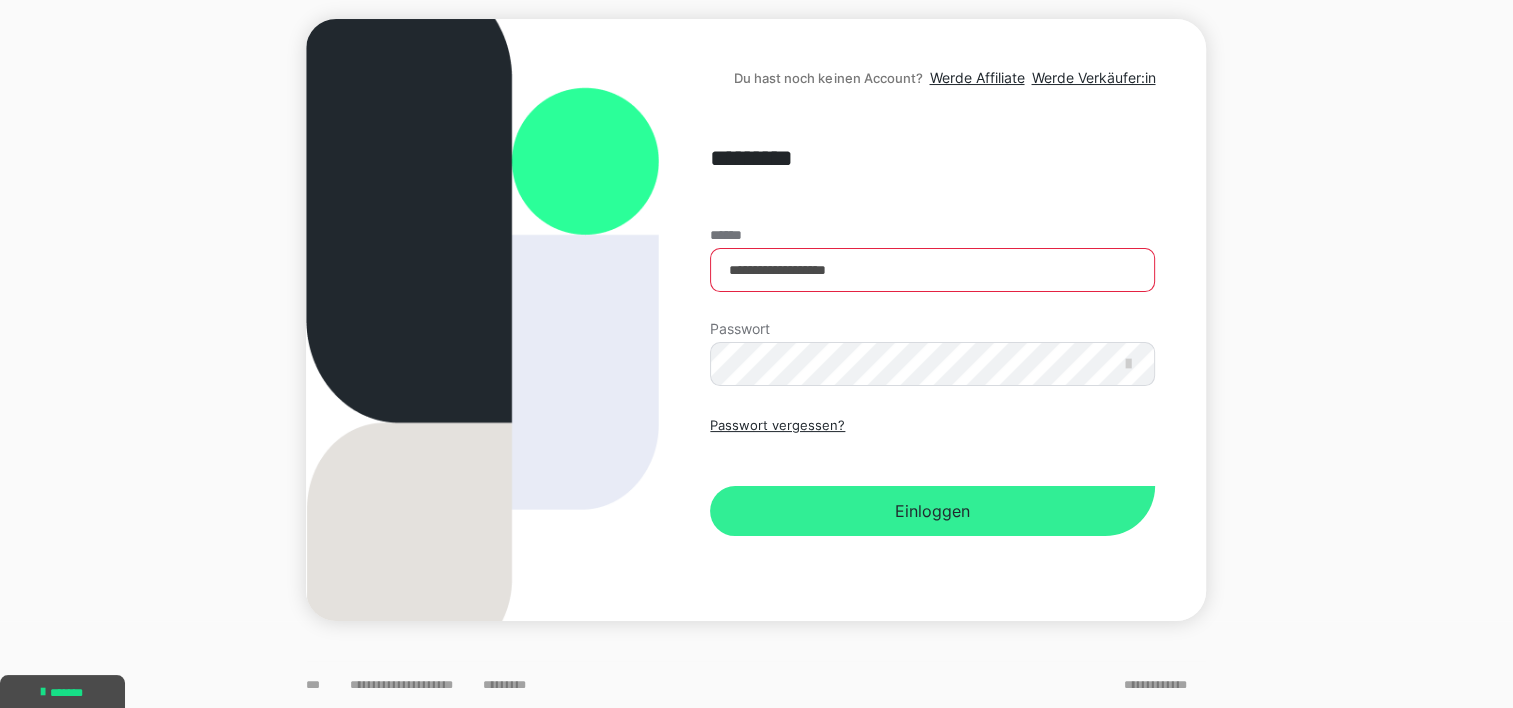 click on "Einloggen" at bounding box center (932, 511) 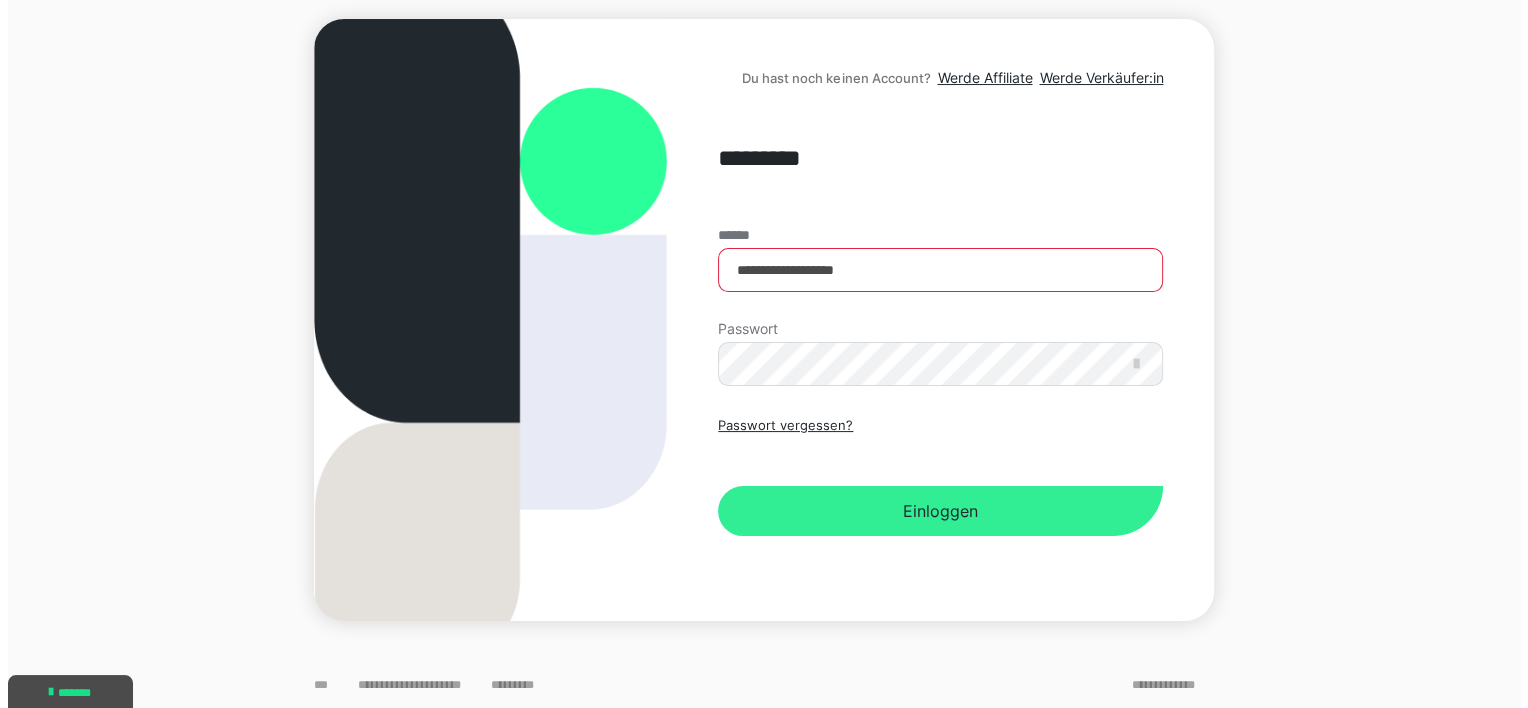 scroll, scrollTop: 0, scrollLeft: 0, axis: both 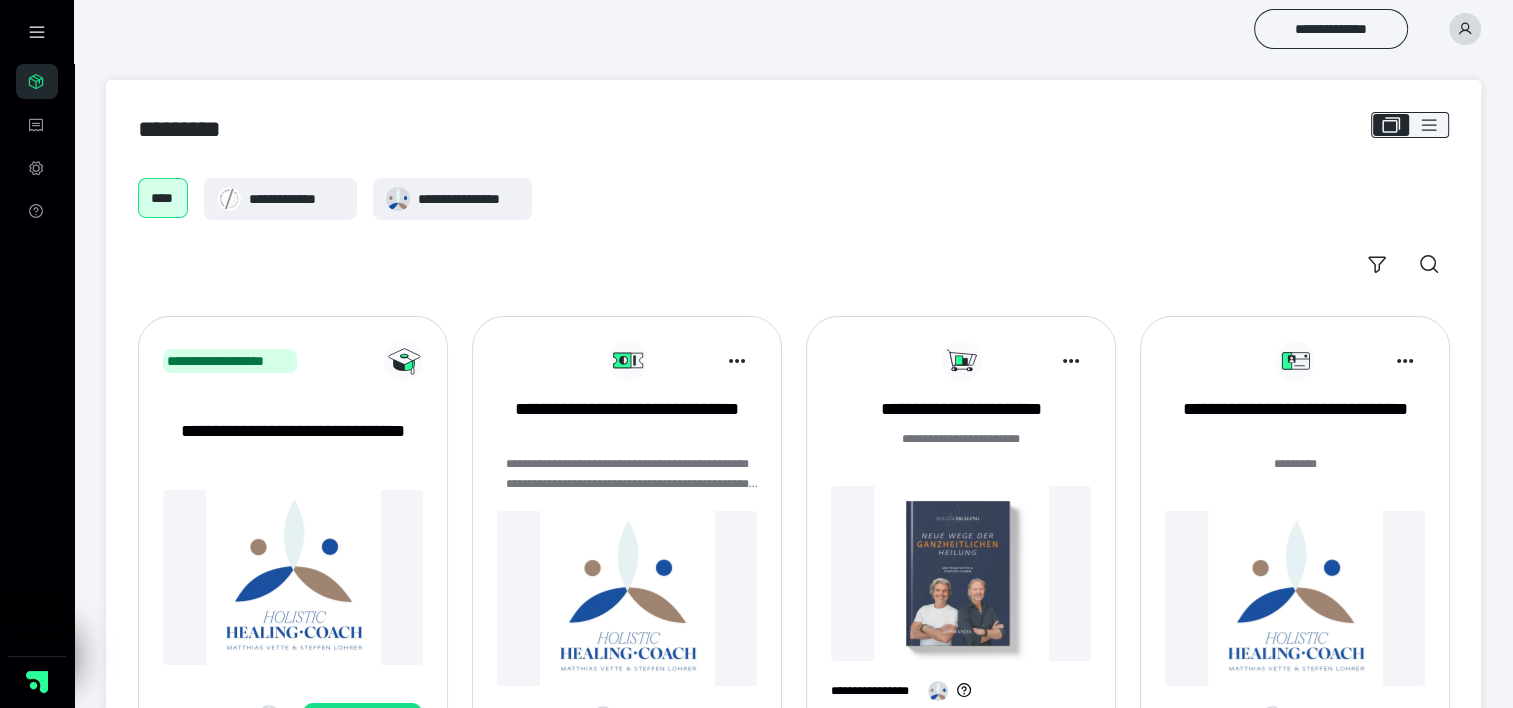 click at bounding box center [1295, 598] 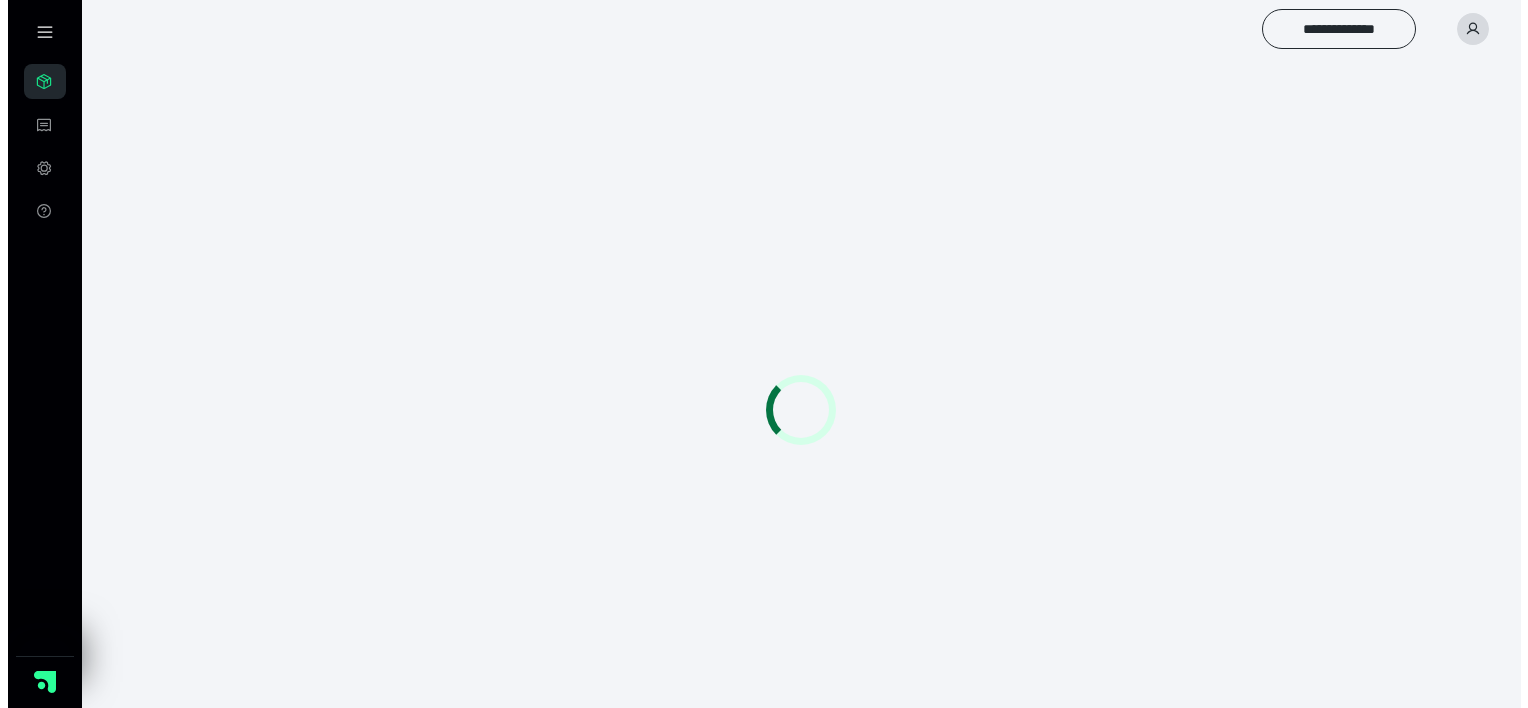 scroll, scrollTop: 0, scrollLeft: 0, axis: both 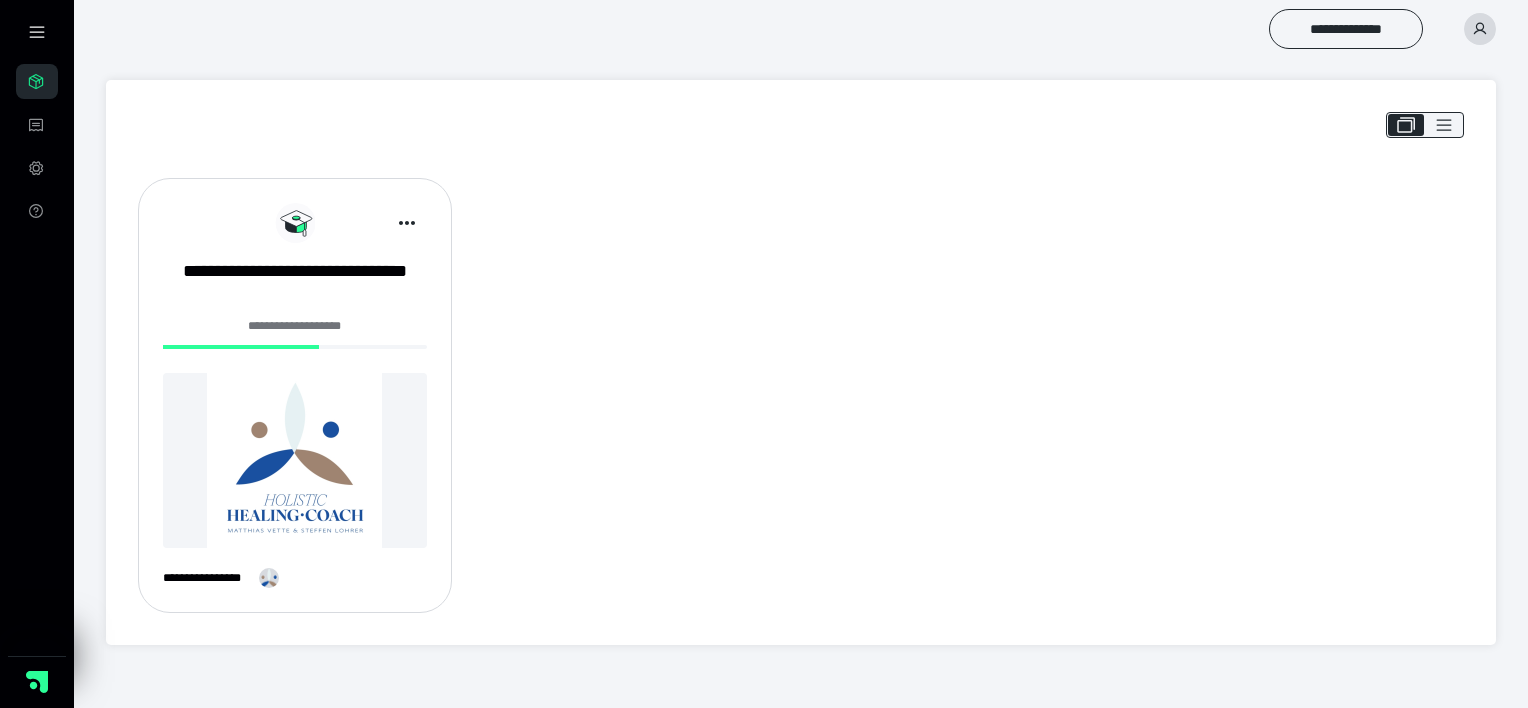 click at bounding box center [295, 460] 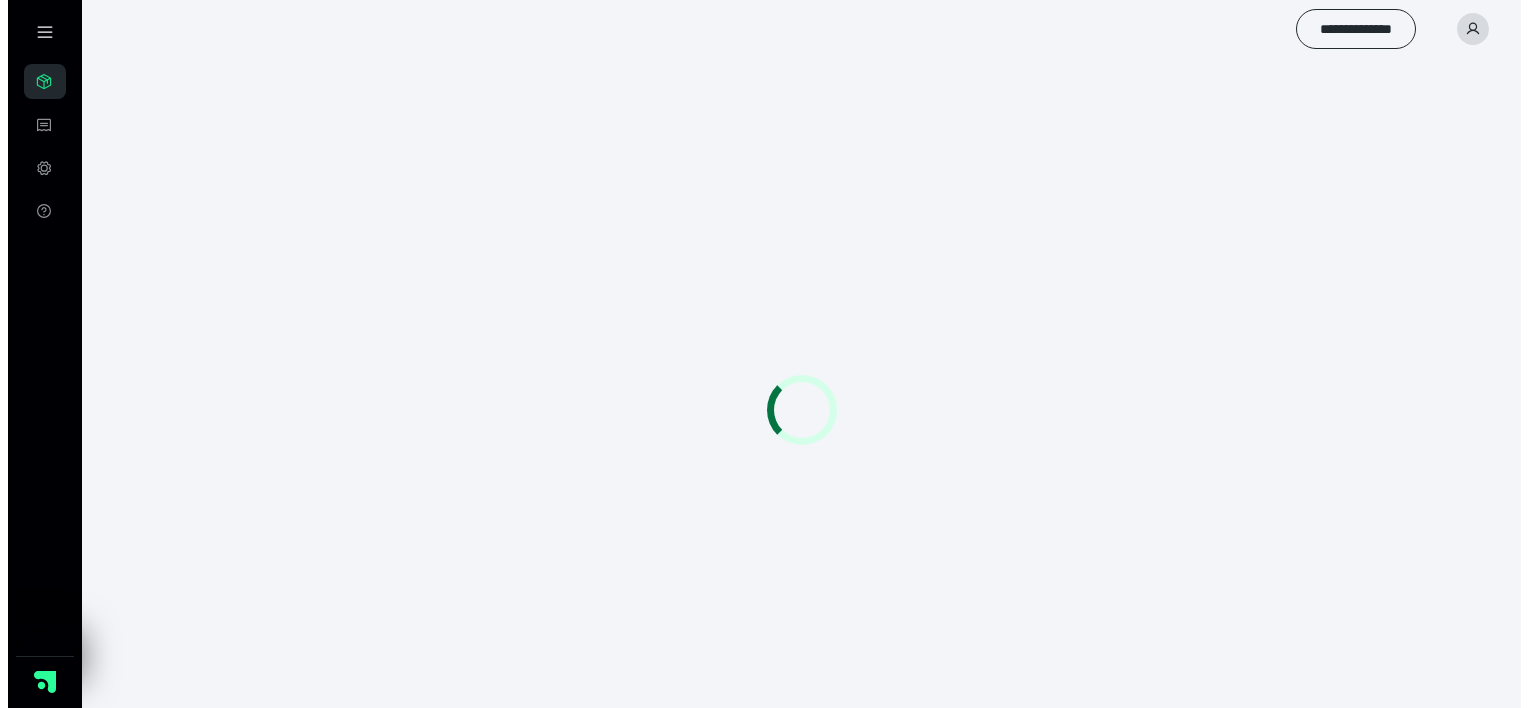 scroll, scrollTop: 0, scrollLeft: 0, axis: both 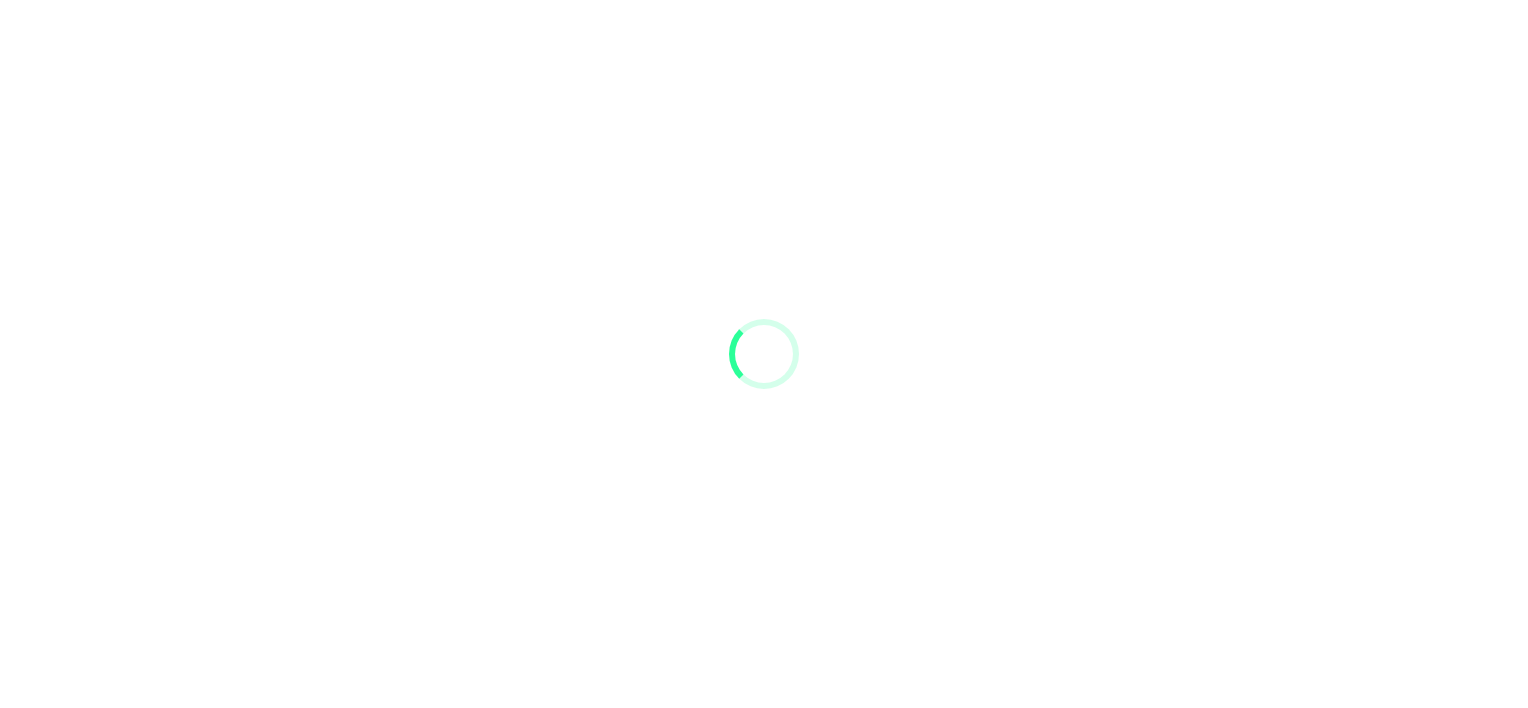 click at bounding box center [764, 354] 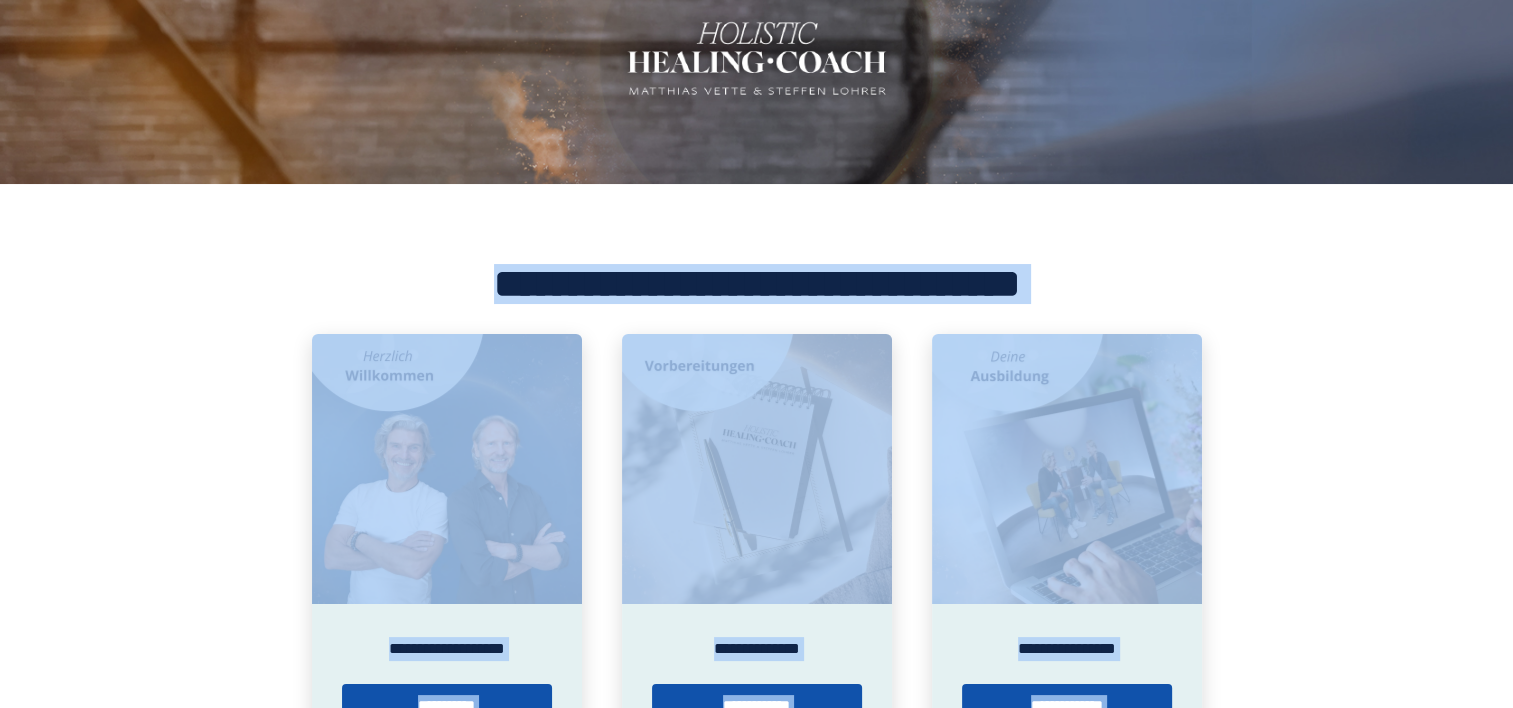 scroll, scrollTop: 234, scrollLeft: 0, axis: vertical 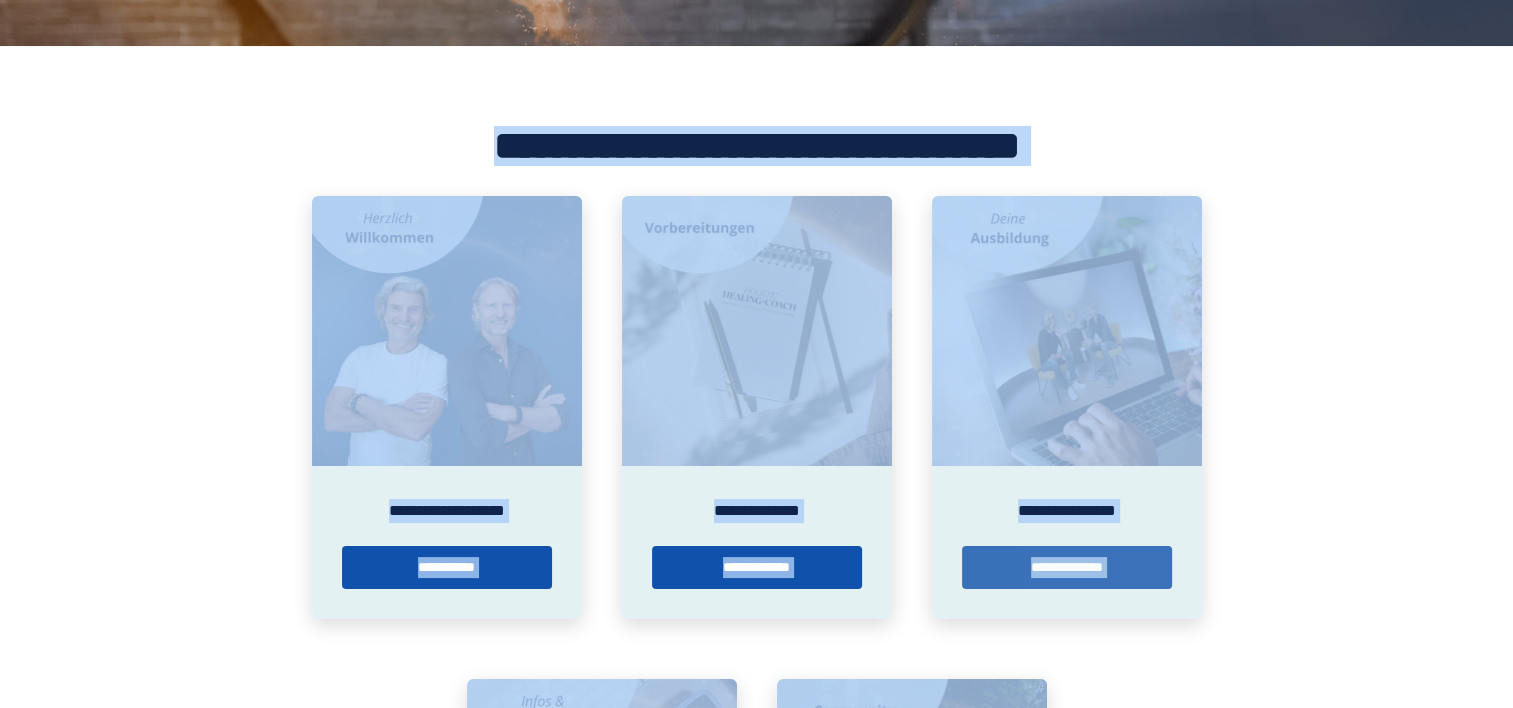 click on "**********" at bounding box center (1067, 567) 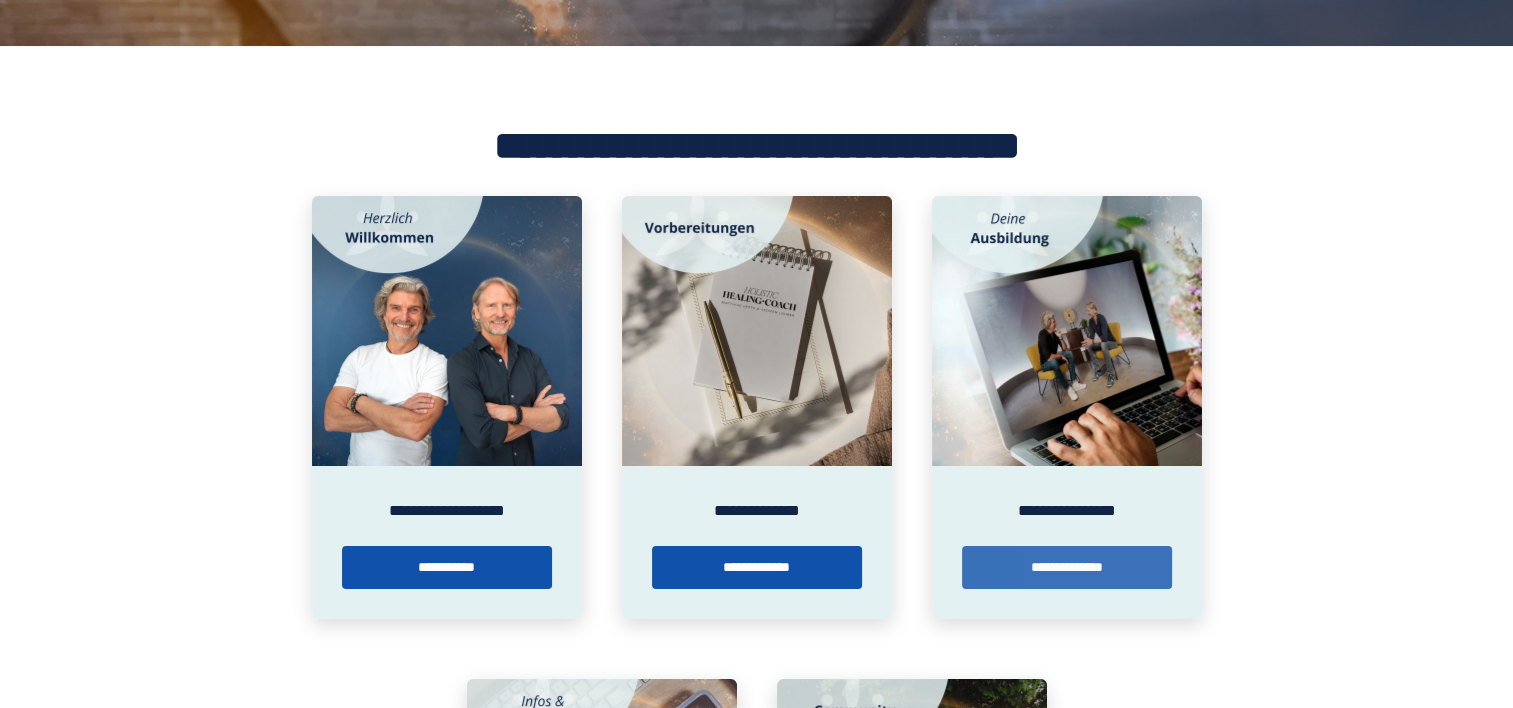 scroll, scrollTop: 0, scrollLeft: 0, axis: both 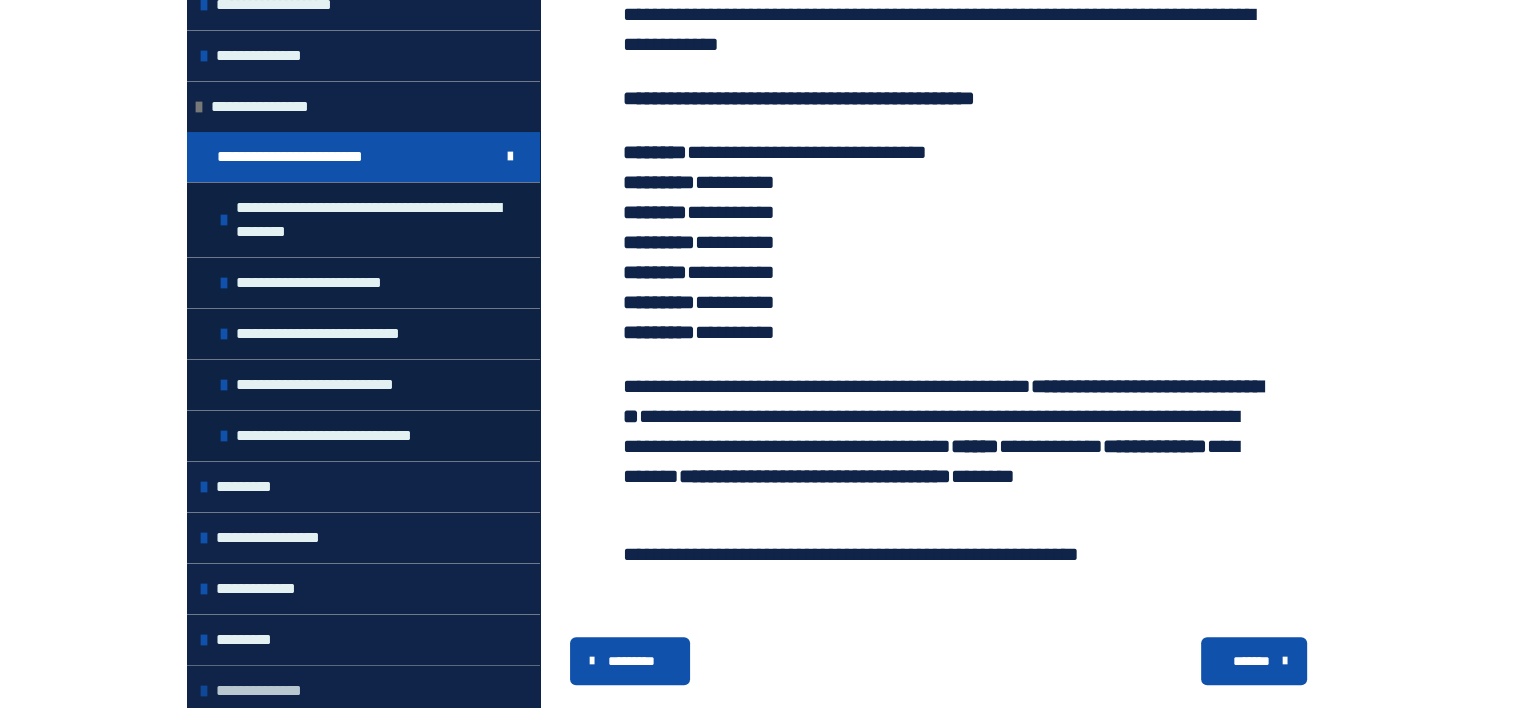 click on "**********" at bounding box center [363, 690] 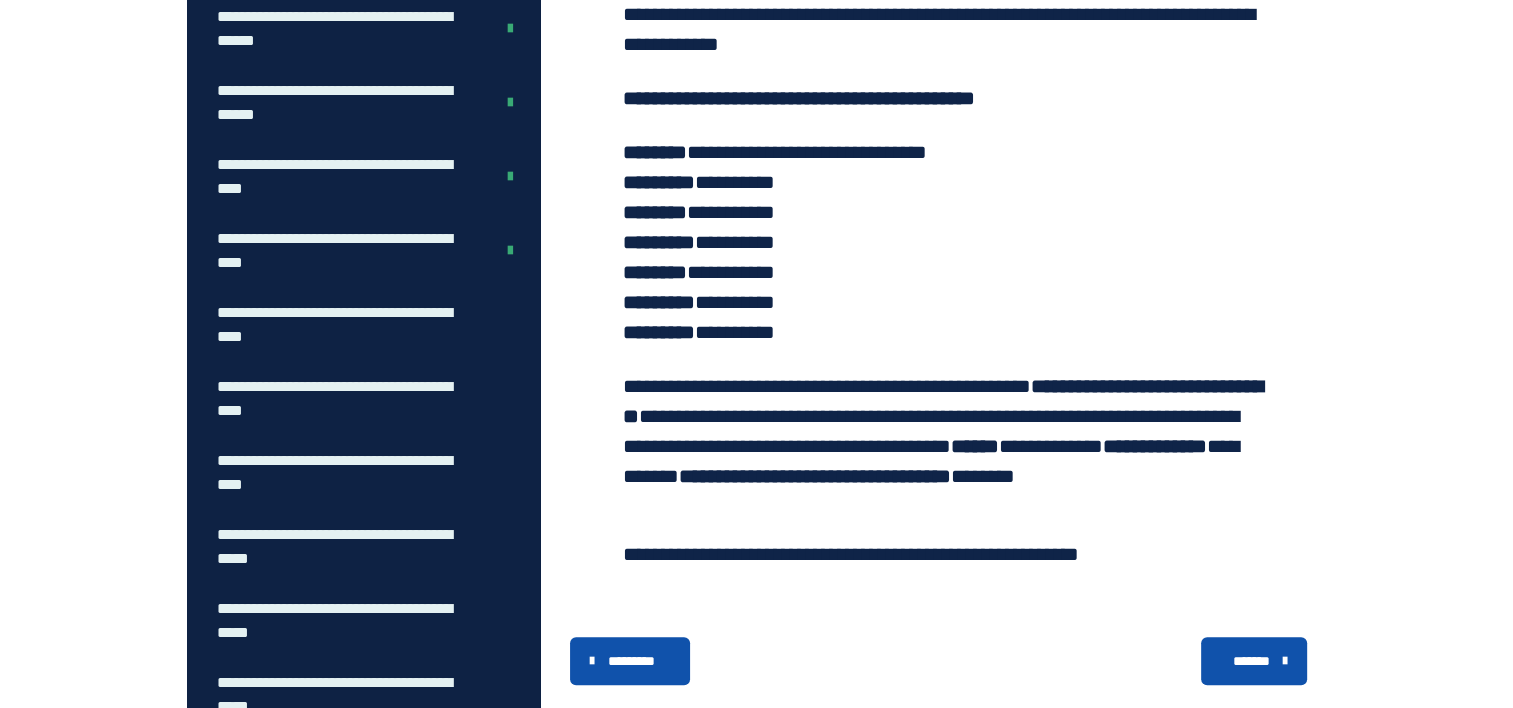 scroll, scrollTop: 1240, scrollLeft: 0, axis: vertical 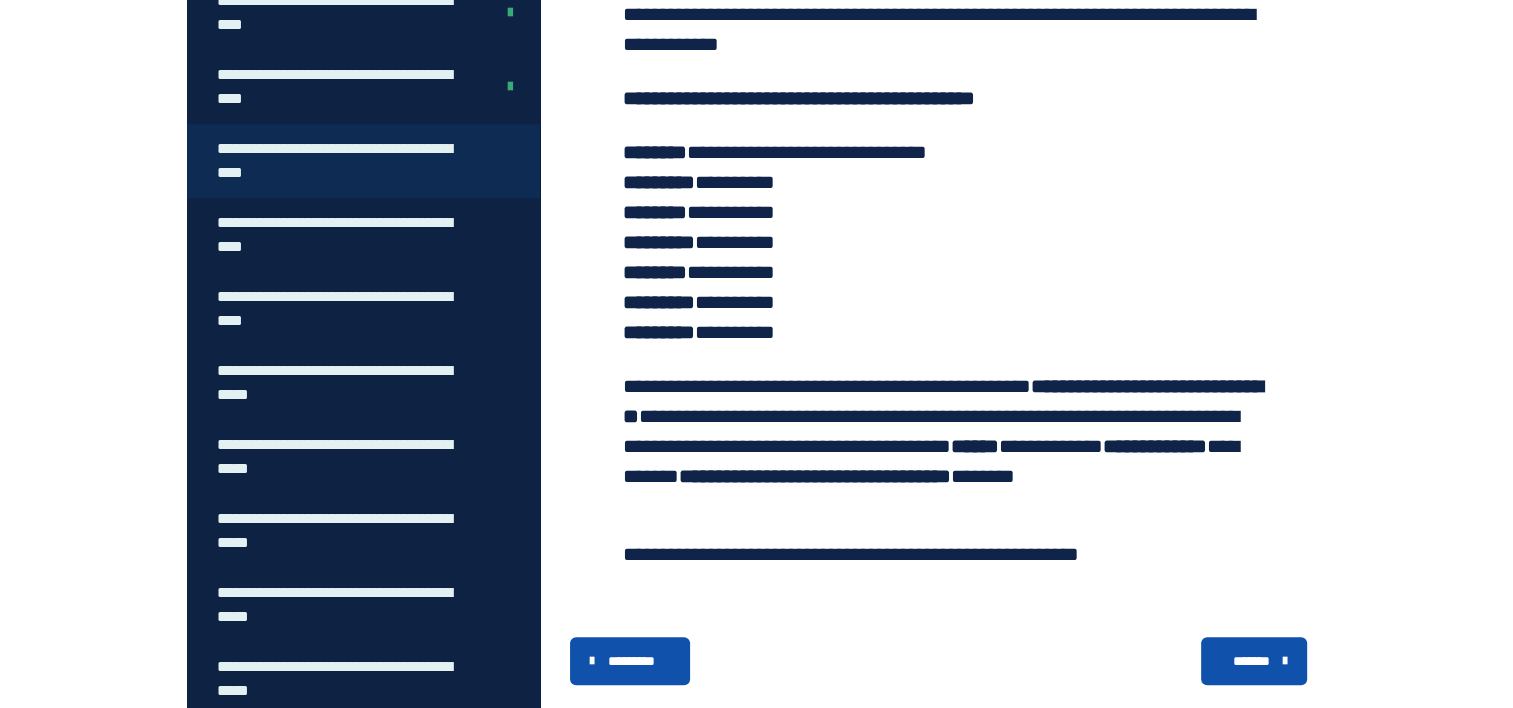click on "**********" at bounding box center (348, 161) 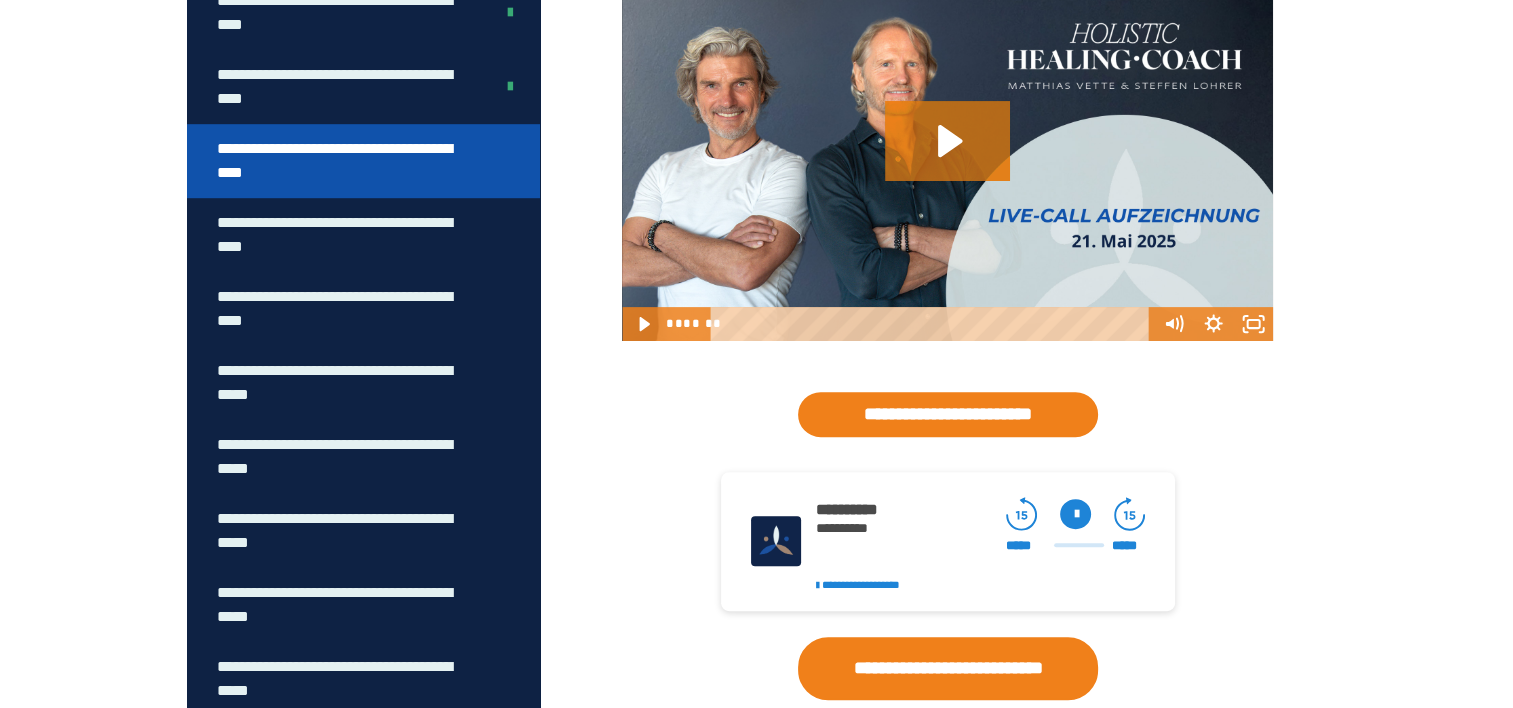scroll, scrollTop: 589, scrollLeft: 0, axis: vertical 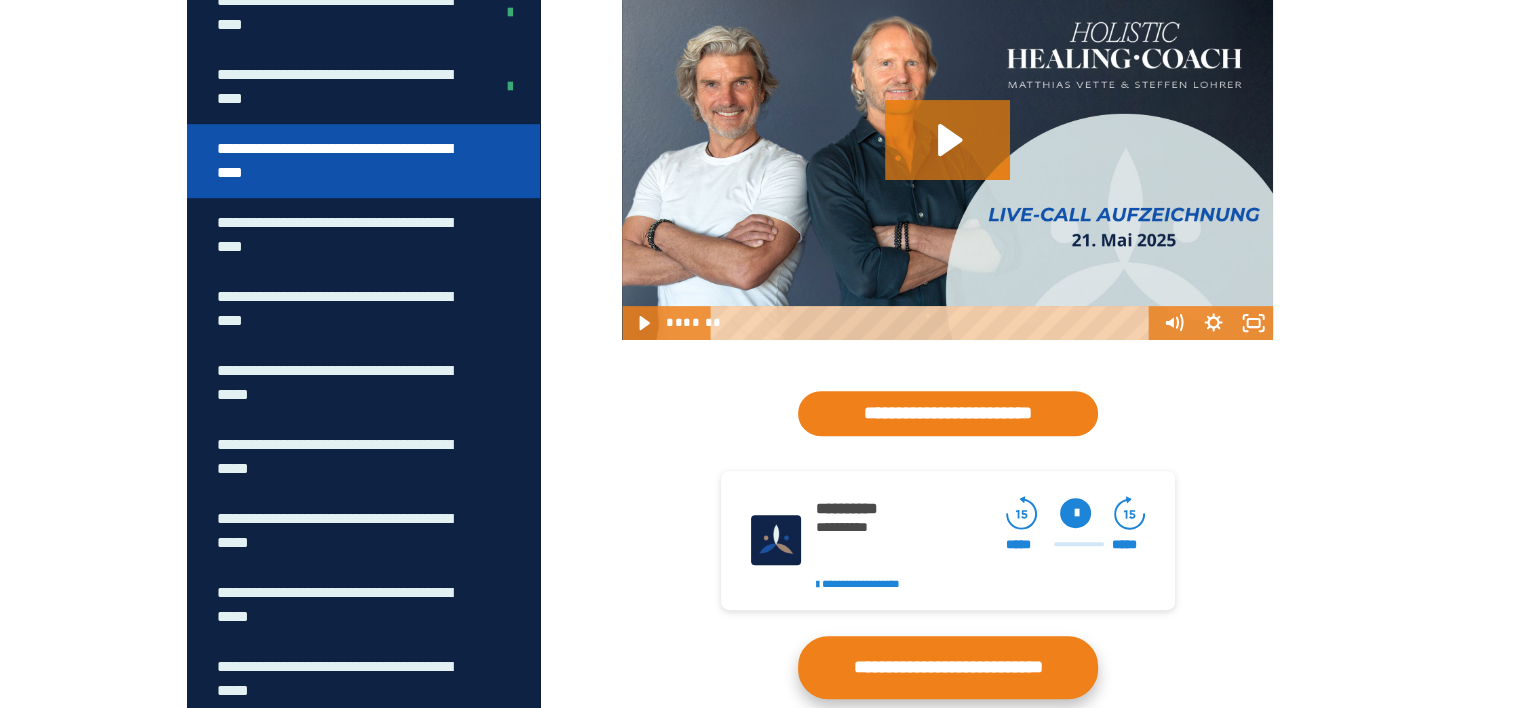 click on "**********" at bounding box center (948, 667) 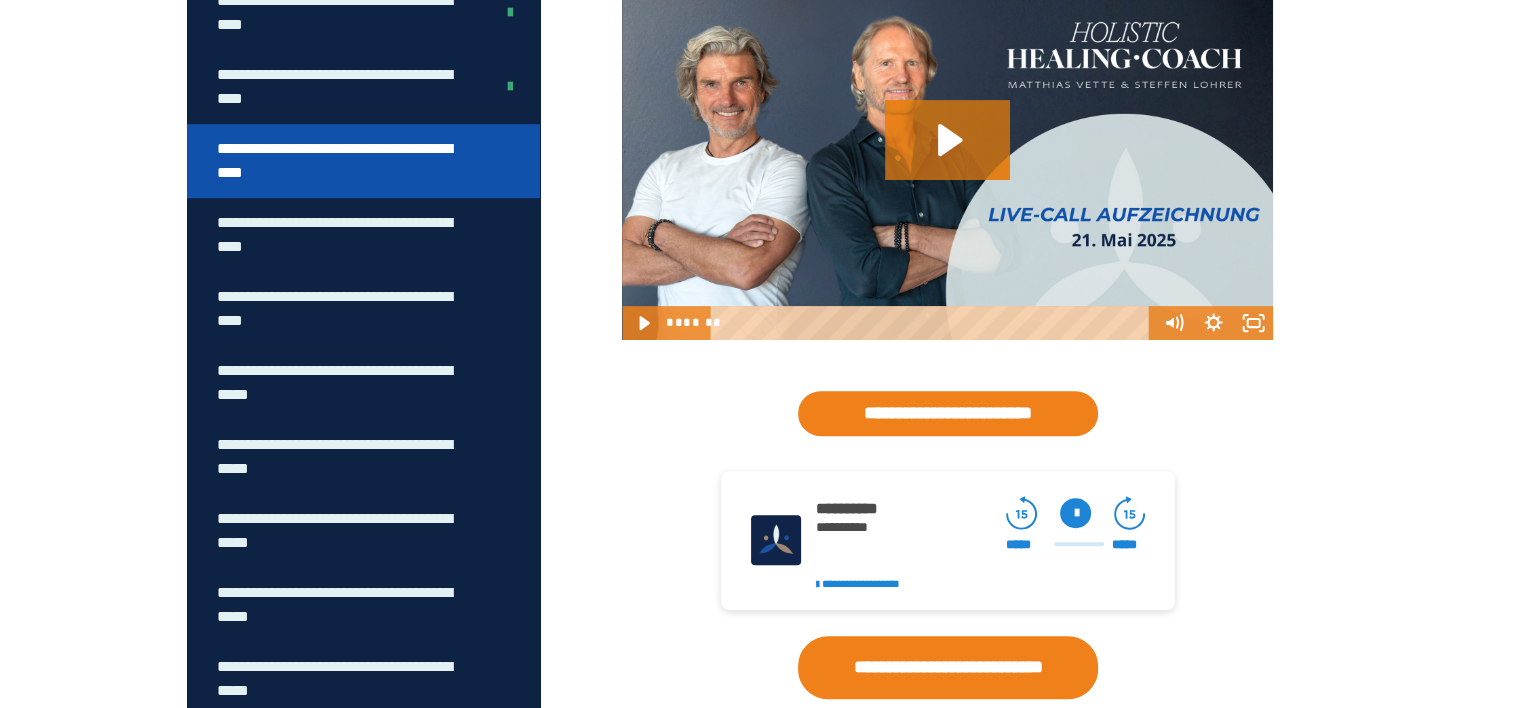 click at bounding box center (948, 667) 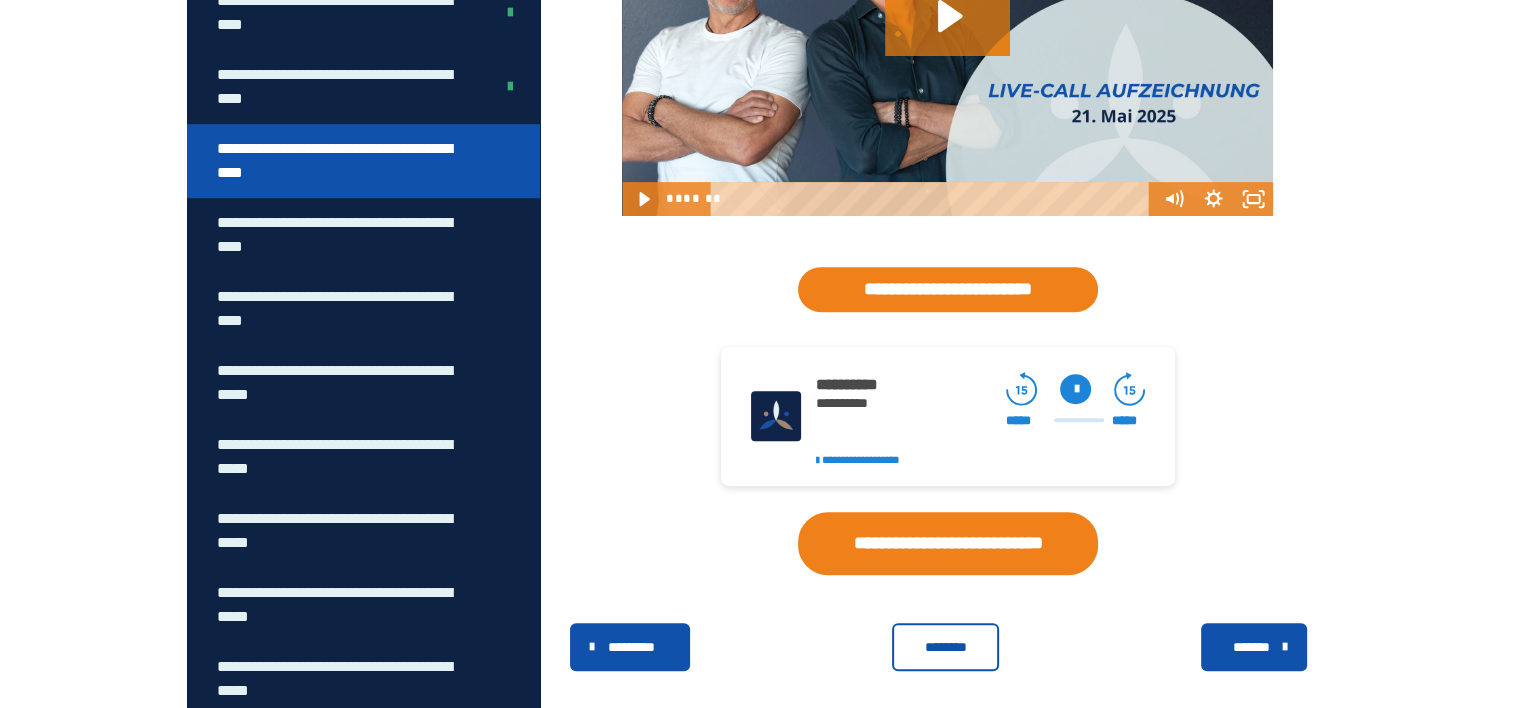 scroll, scrollTop: 736, scrollLeft: 0, axis: vertical 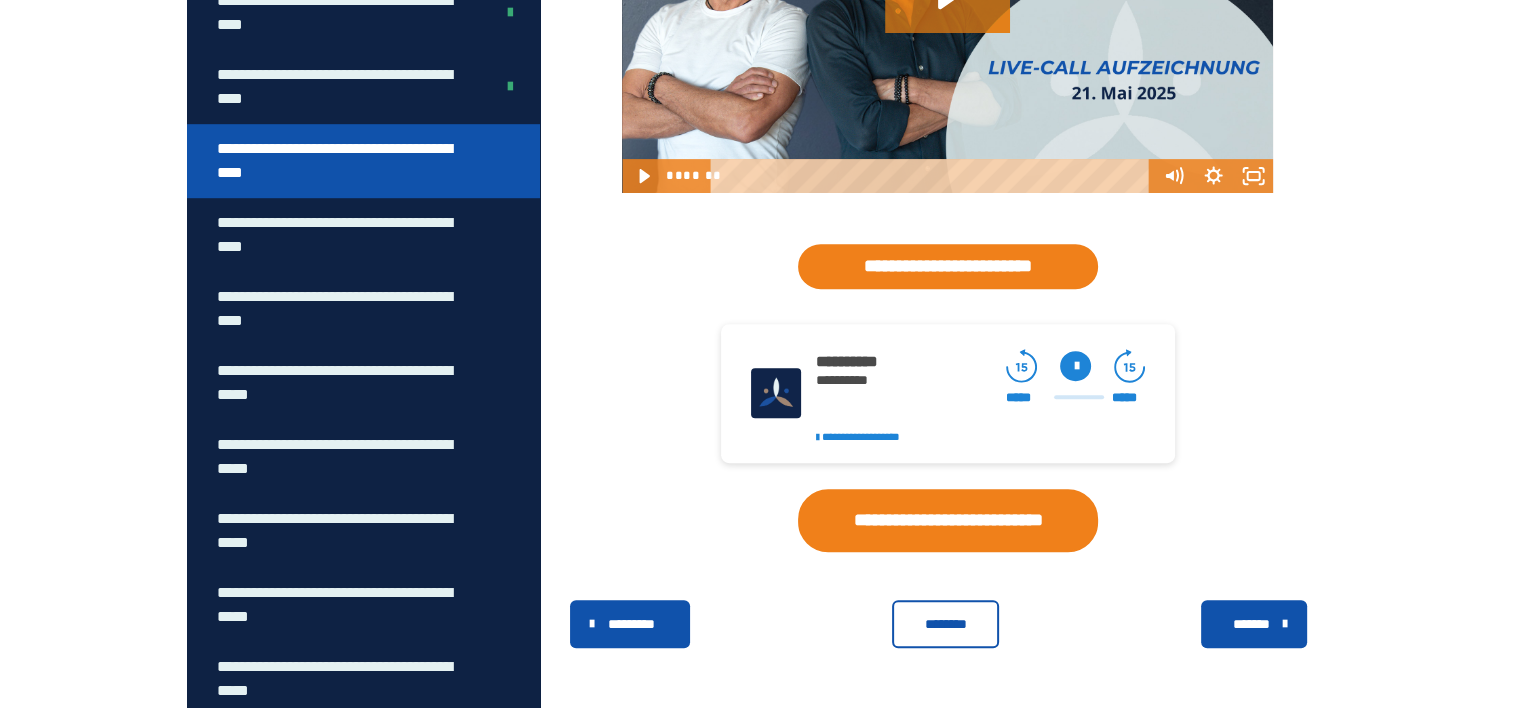 click on "********" at bounding box center [945, 624] 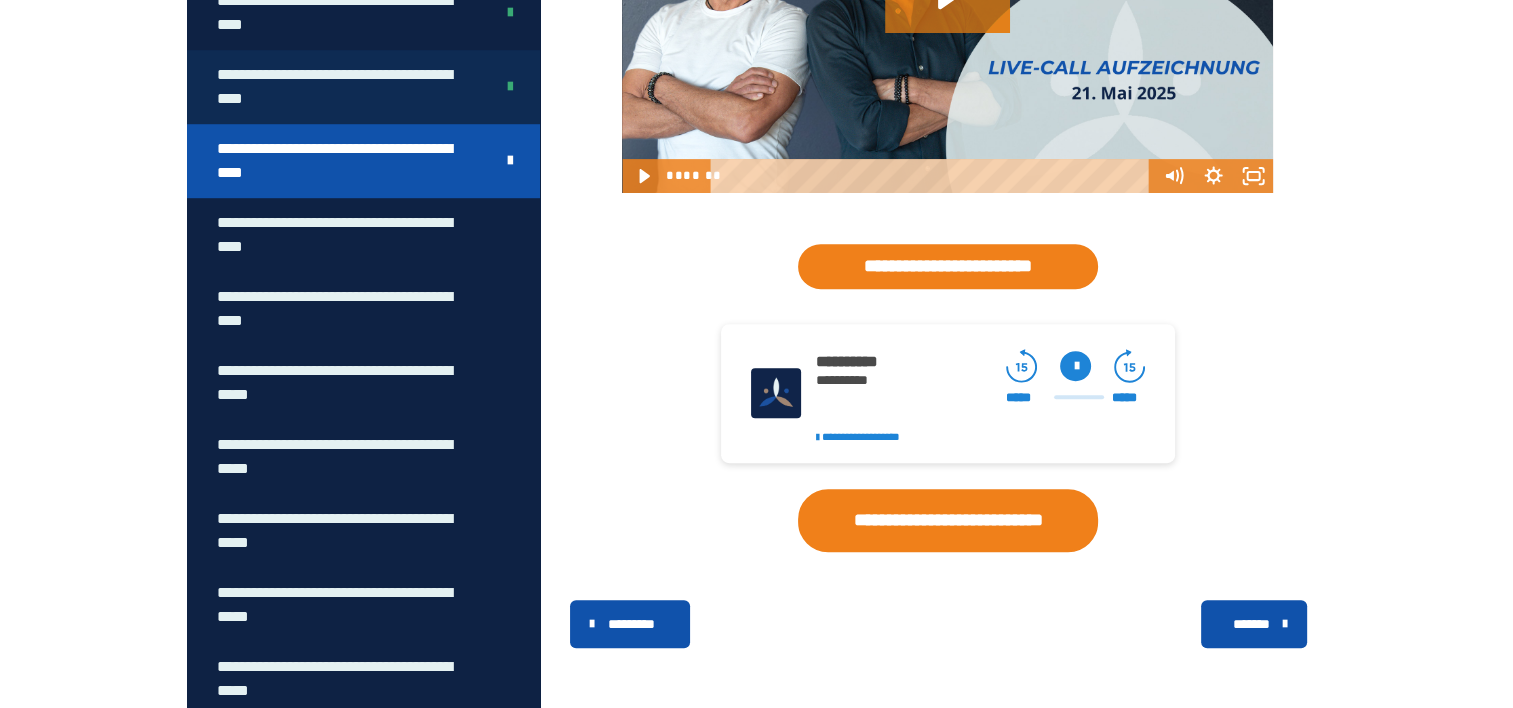 click at bounding box center [510, 87] 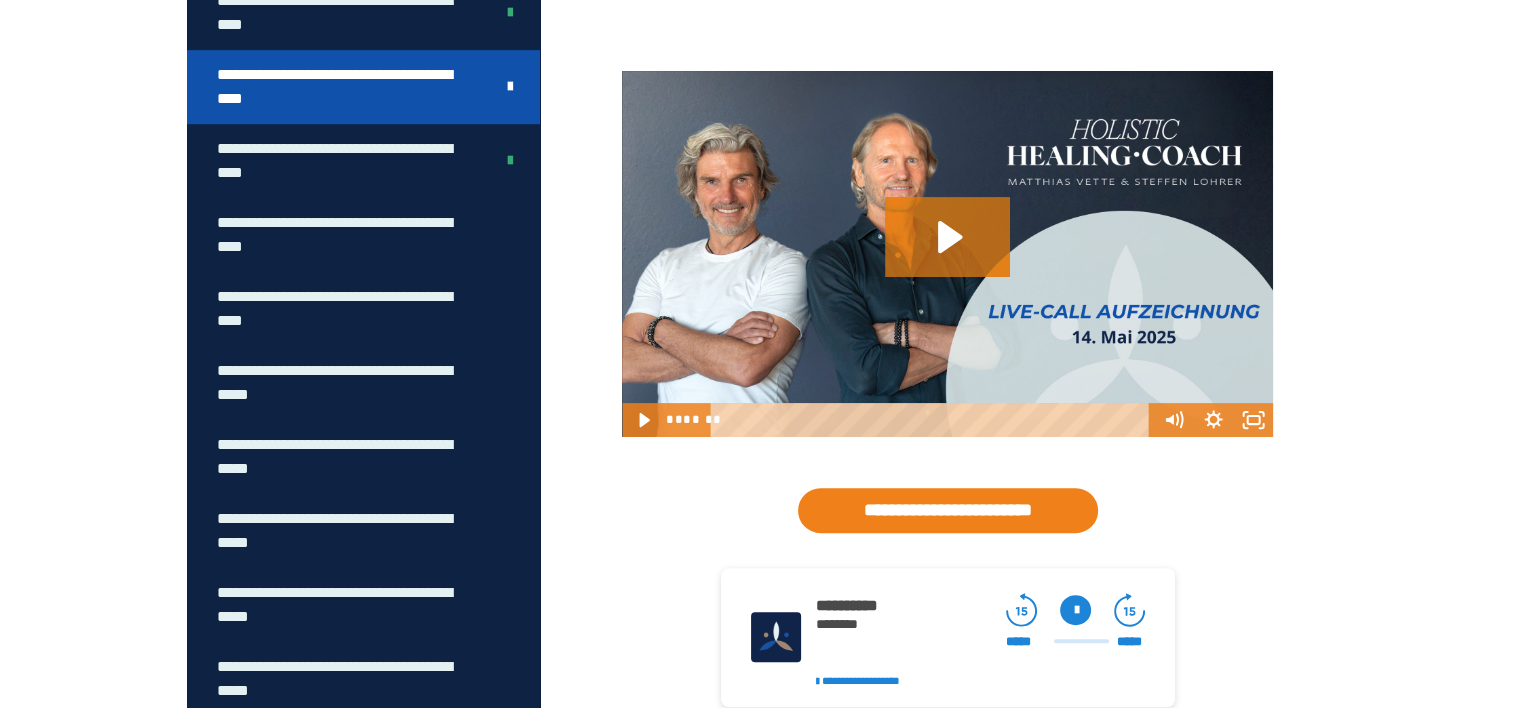 scroll, scrollTop: 612, scrollLeft: 0, axis: vertical 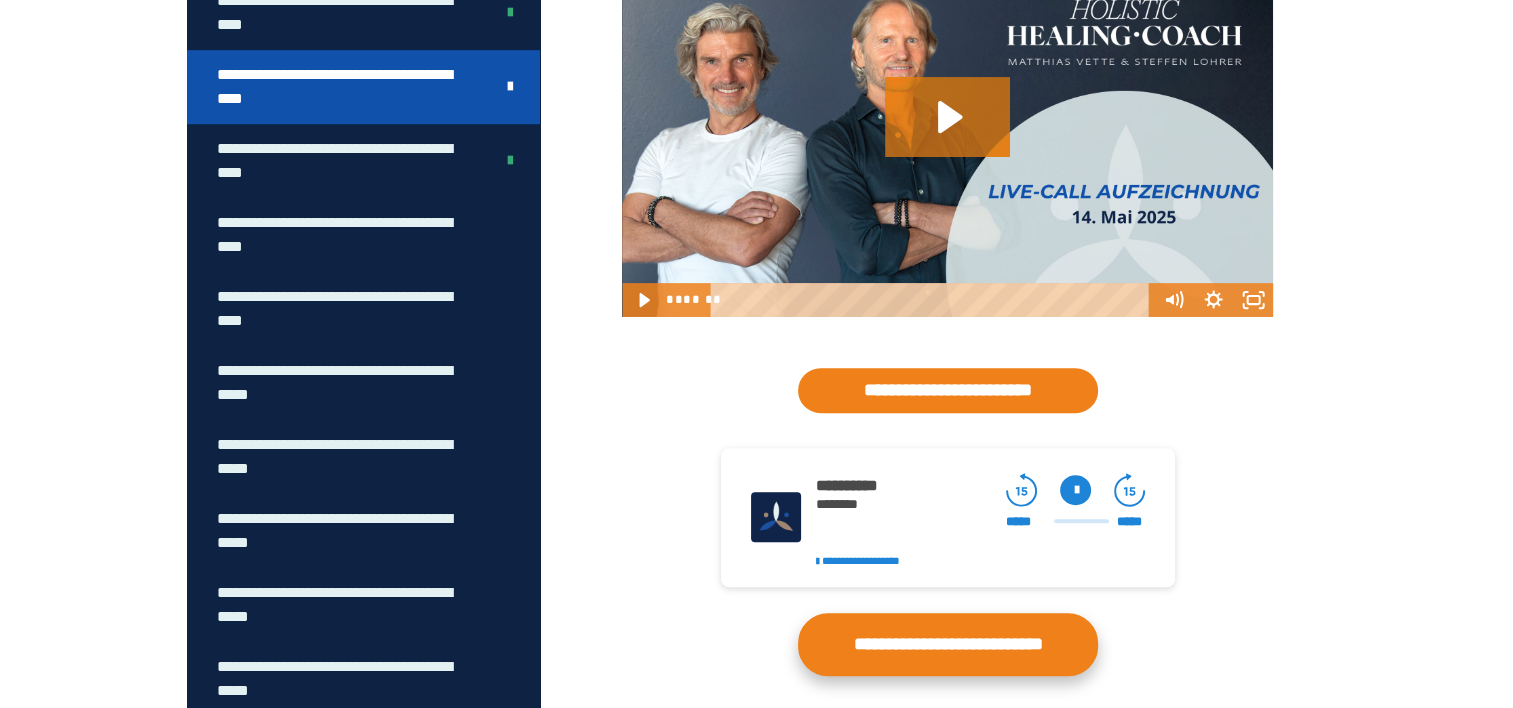click on "**********" at bounding box center [948, 644] 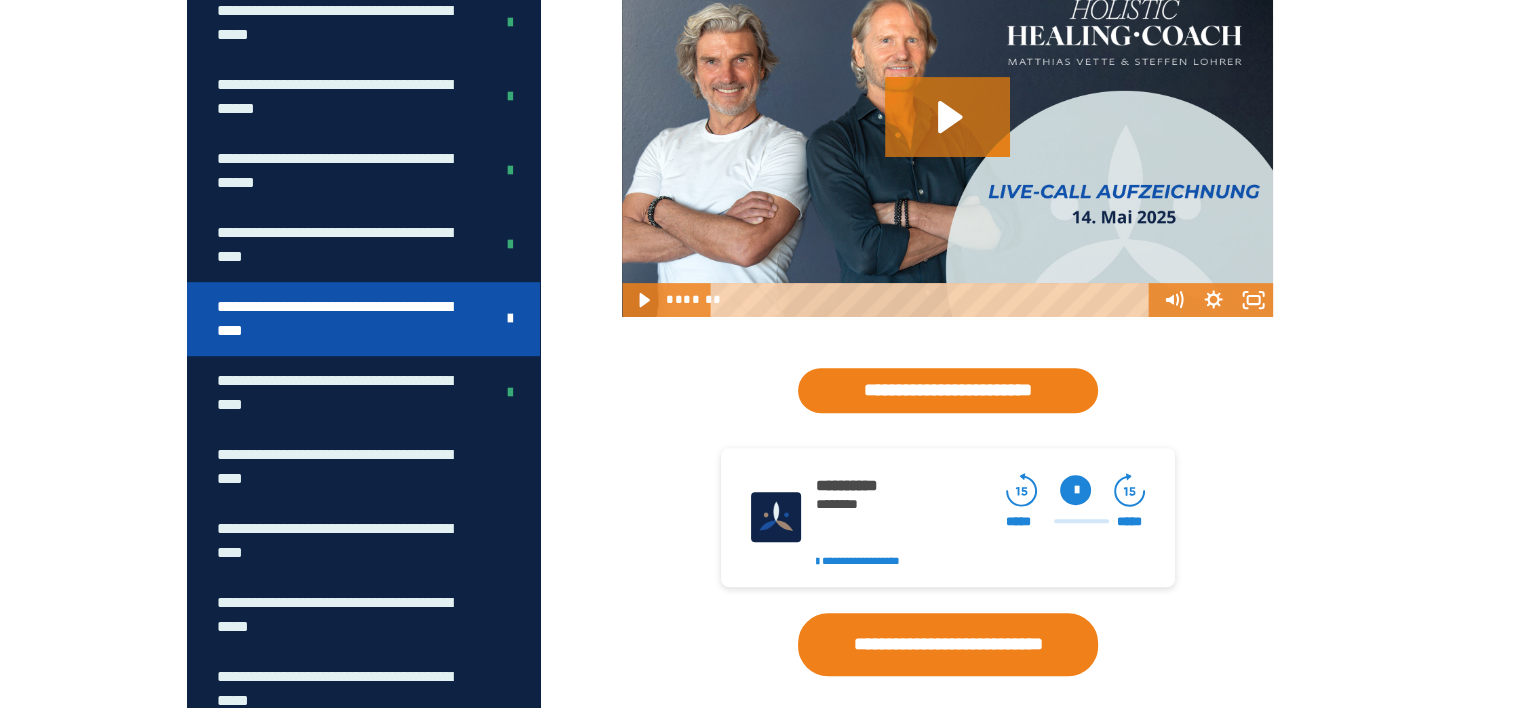 scroll, scrollTop: 1001, scrollLeft: 0, axis: vertical 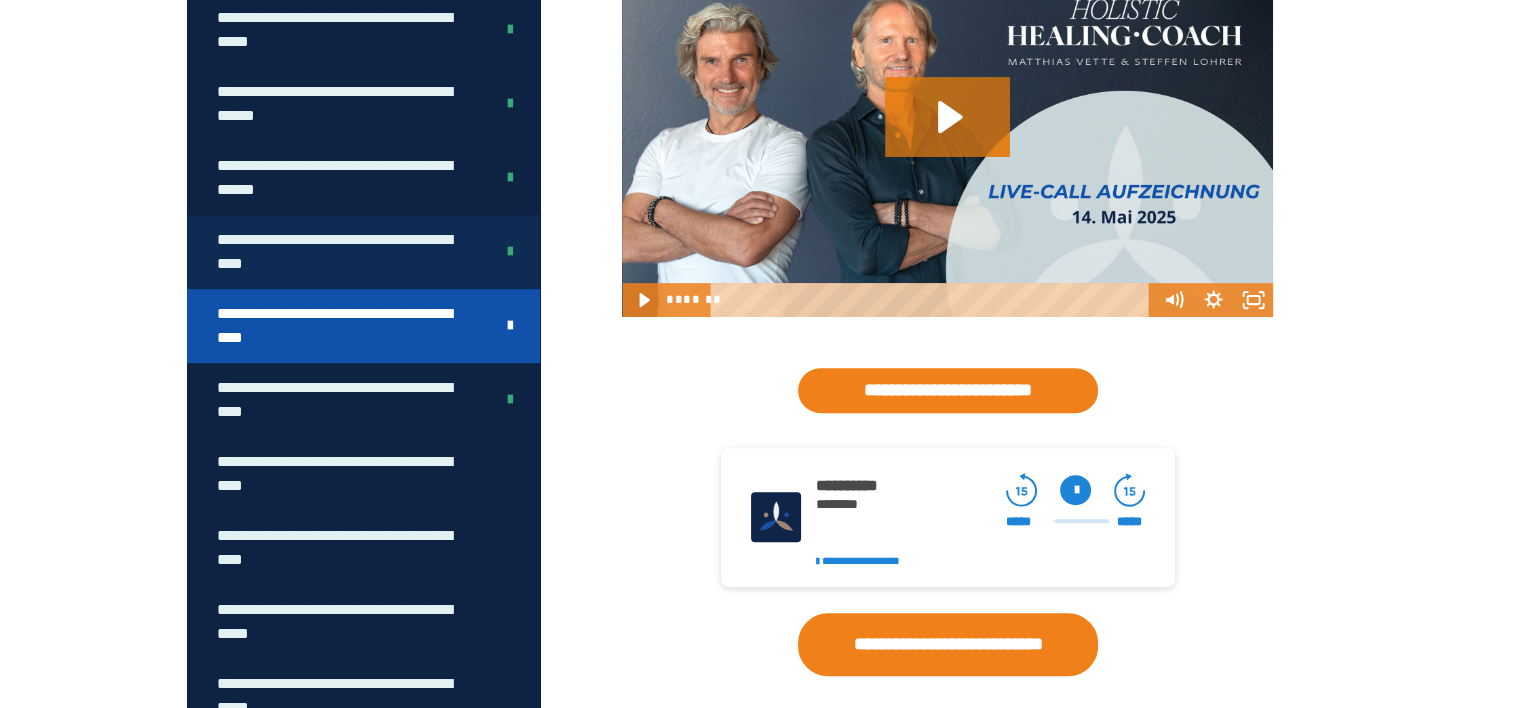 click on "**********" at bounding box center (340, 252) 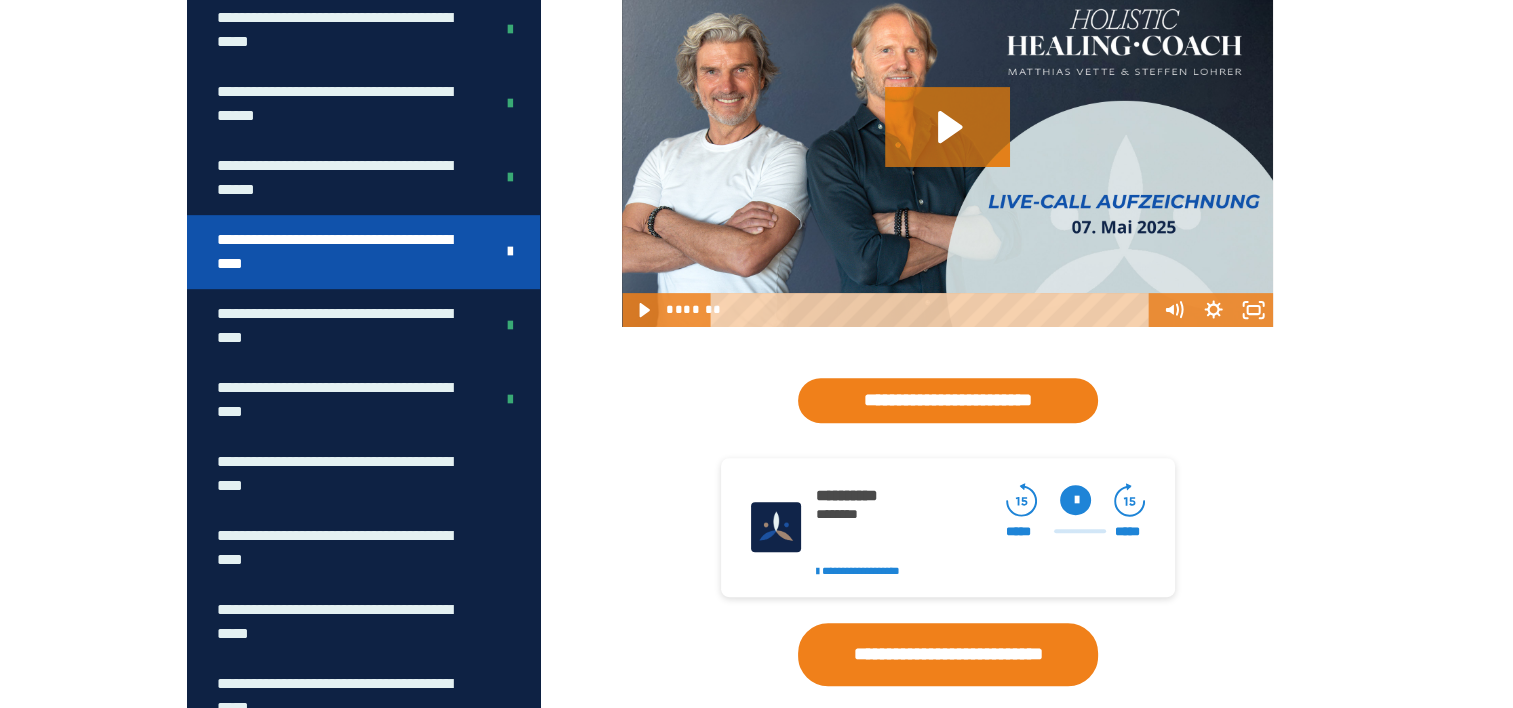 scroll, scrollTop: 605, scrollLeft: 0, axis: vertical 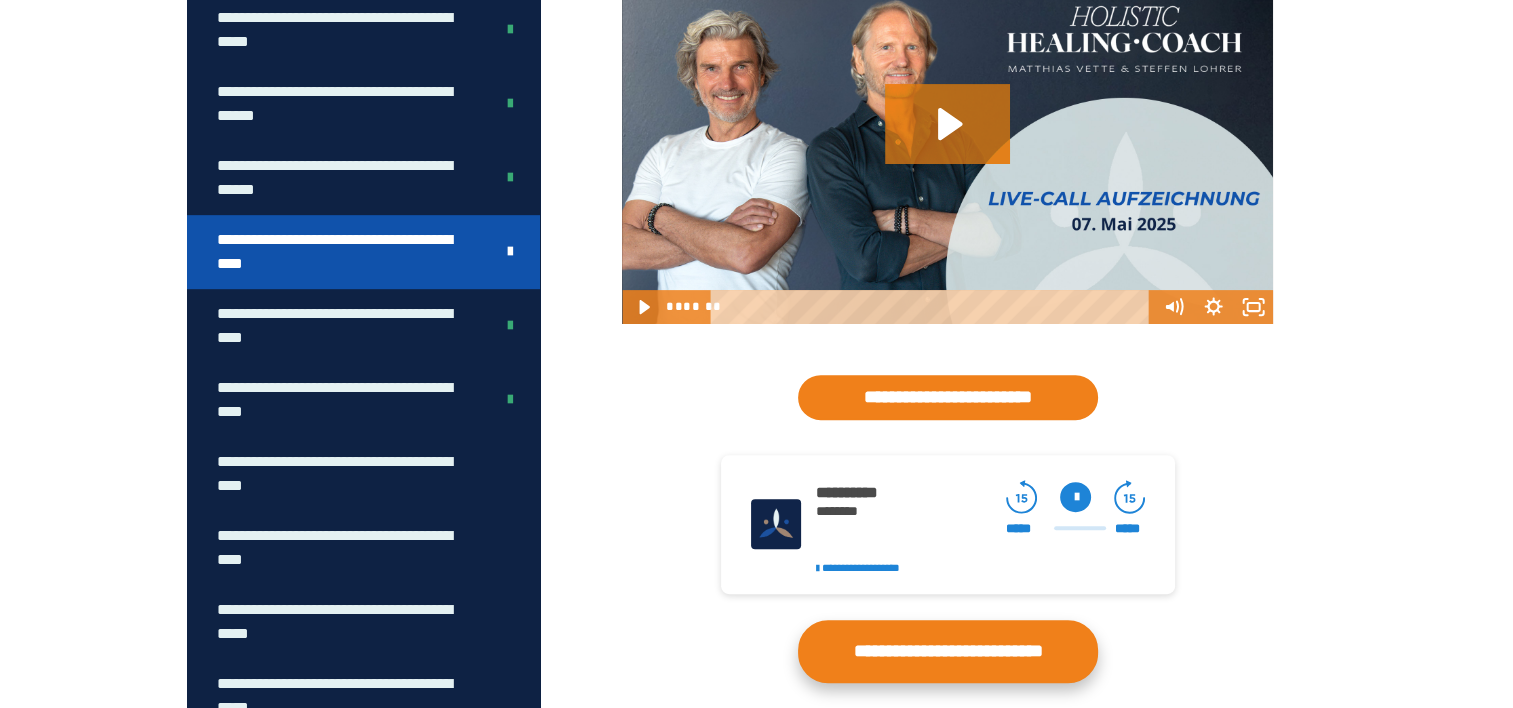 click on "**********" at bounding box center [948, 651] 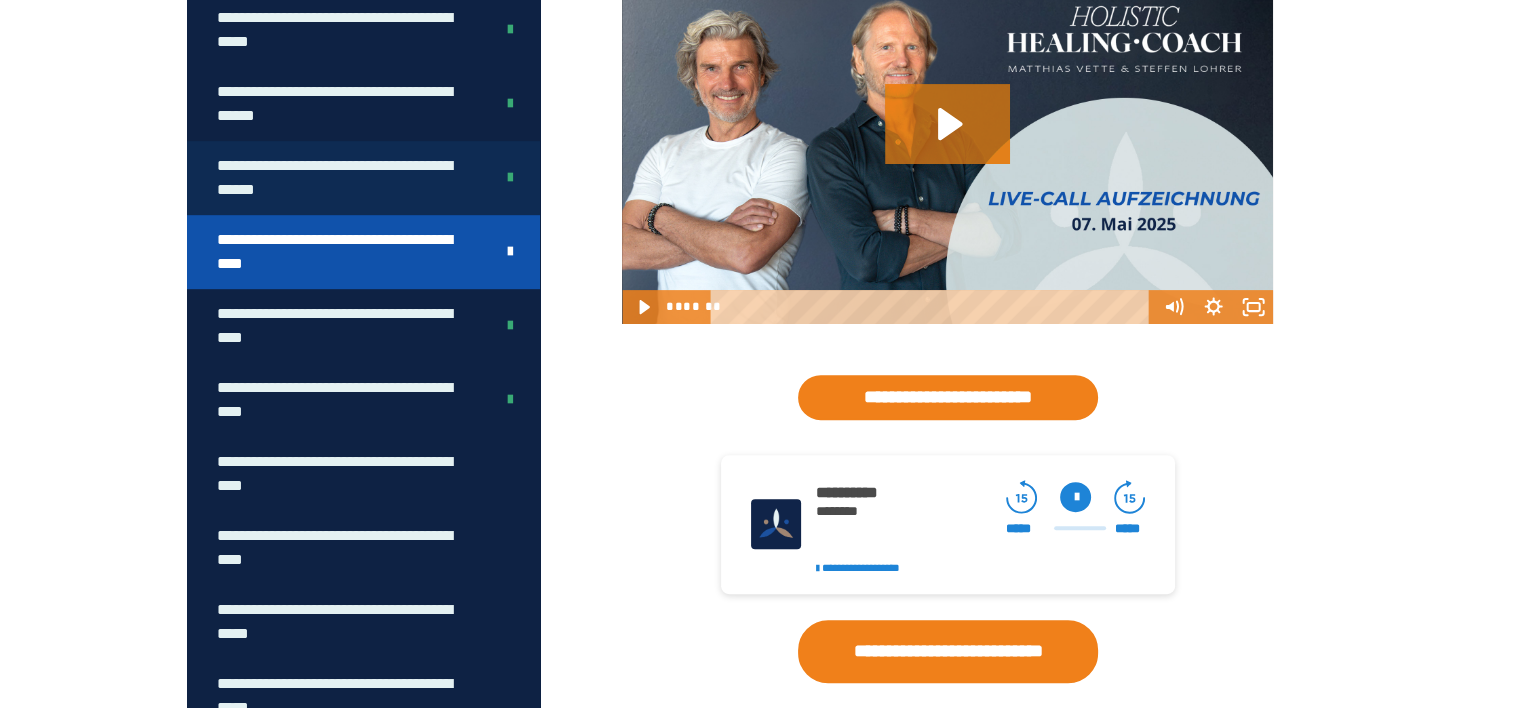 click on "**********" at bounding box center [340, 178] 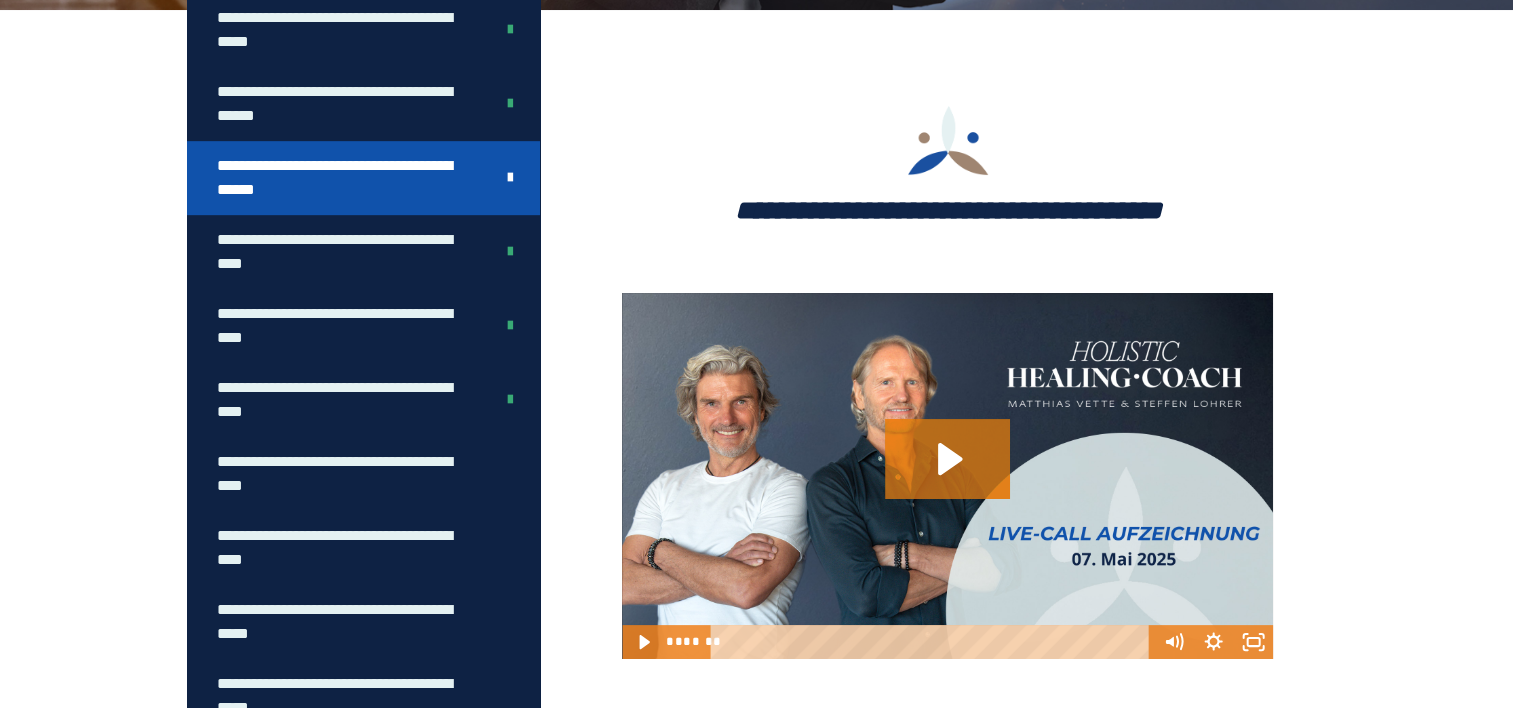 click on "**********" at bounding box center [340, 178] 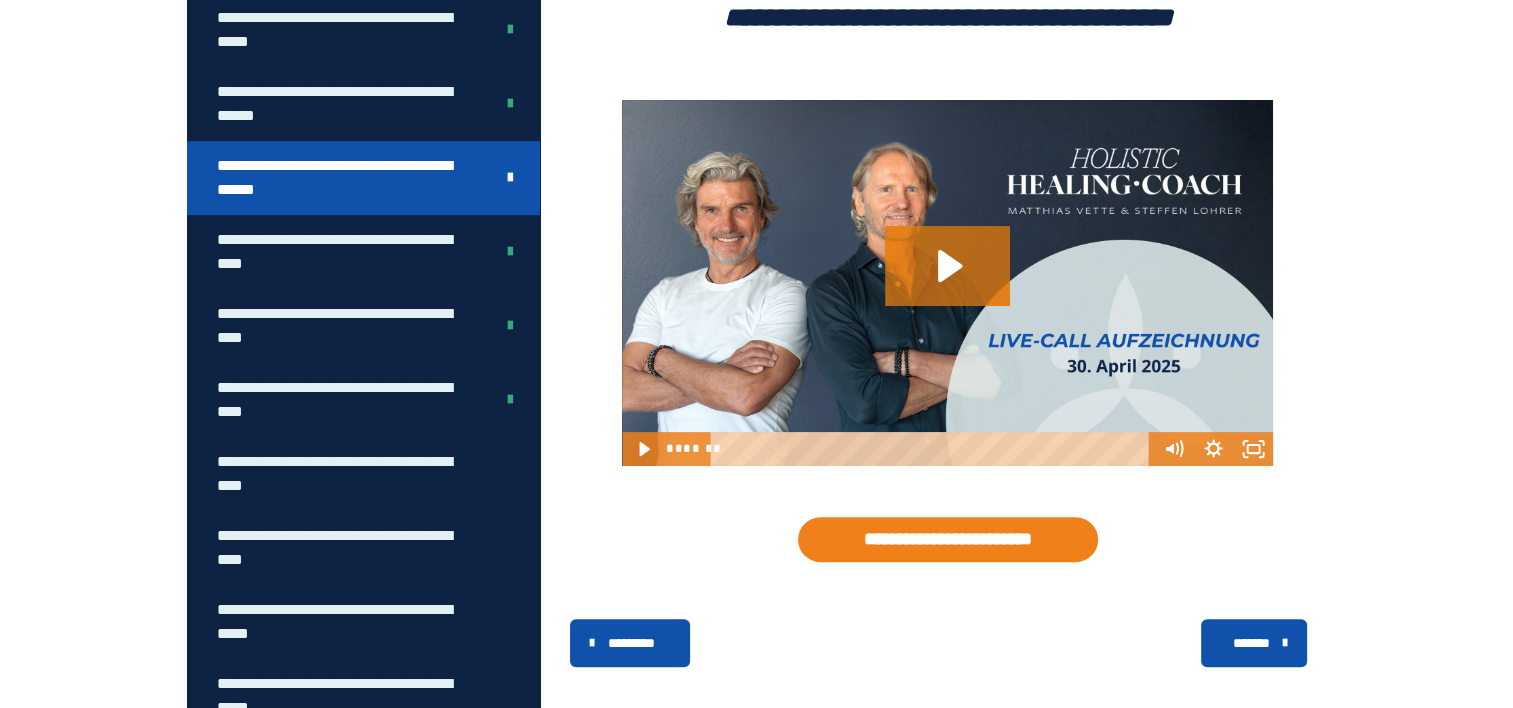 scroll, scrollTop: 482, scrollLeft: 0, axis: vertical 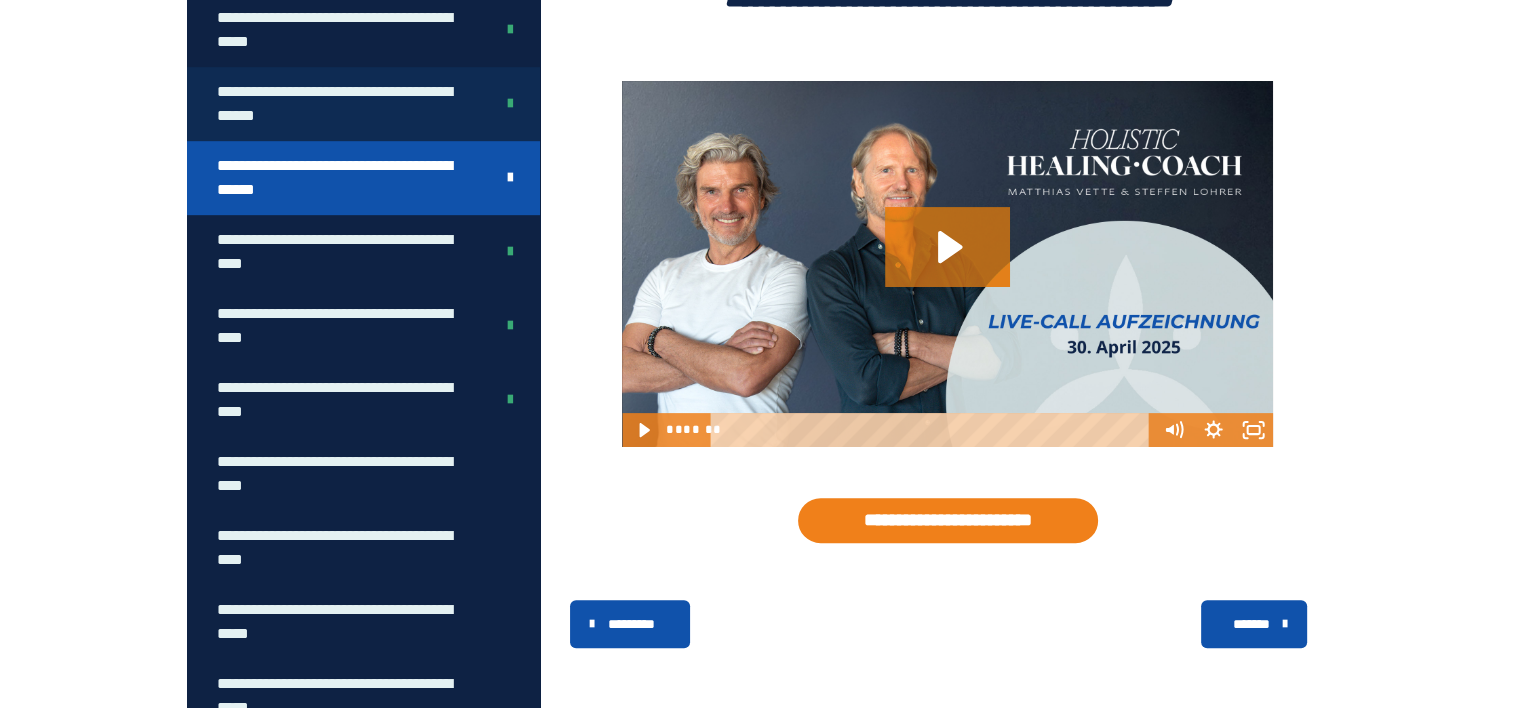 click on "**********" at bounding box center (340, 104) 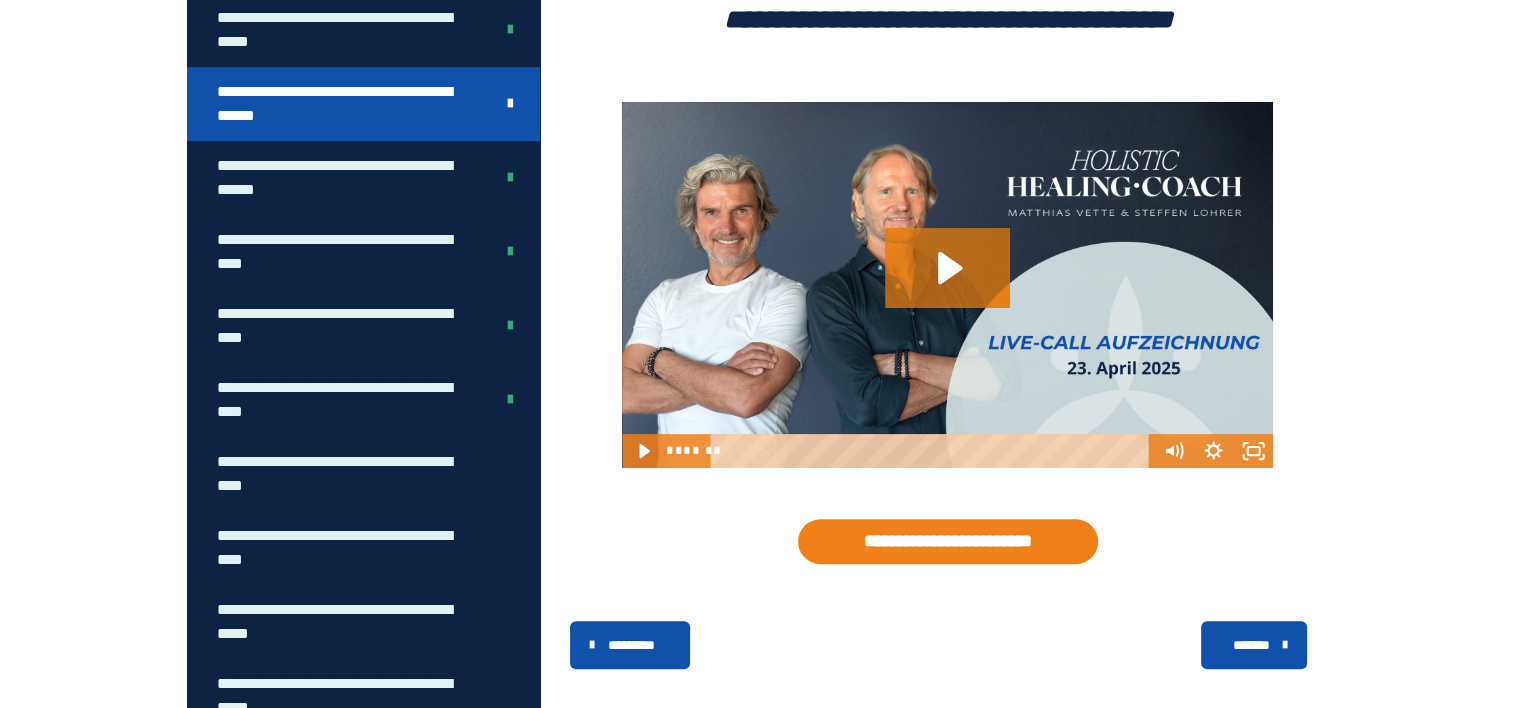 scroll, scrollTop: 482, scrollLeft: 0, axis: vertical 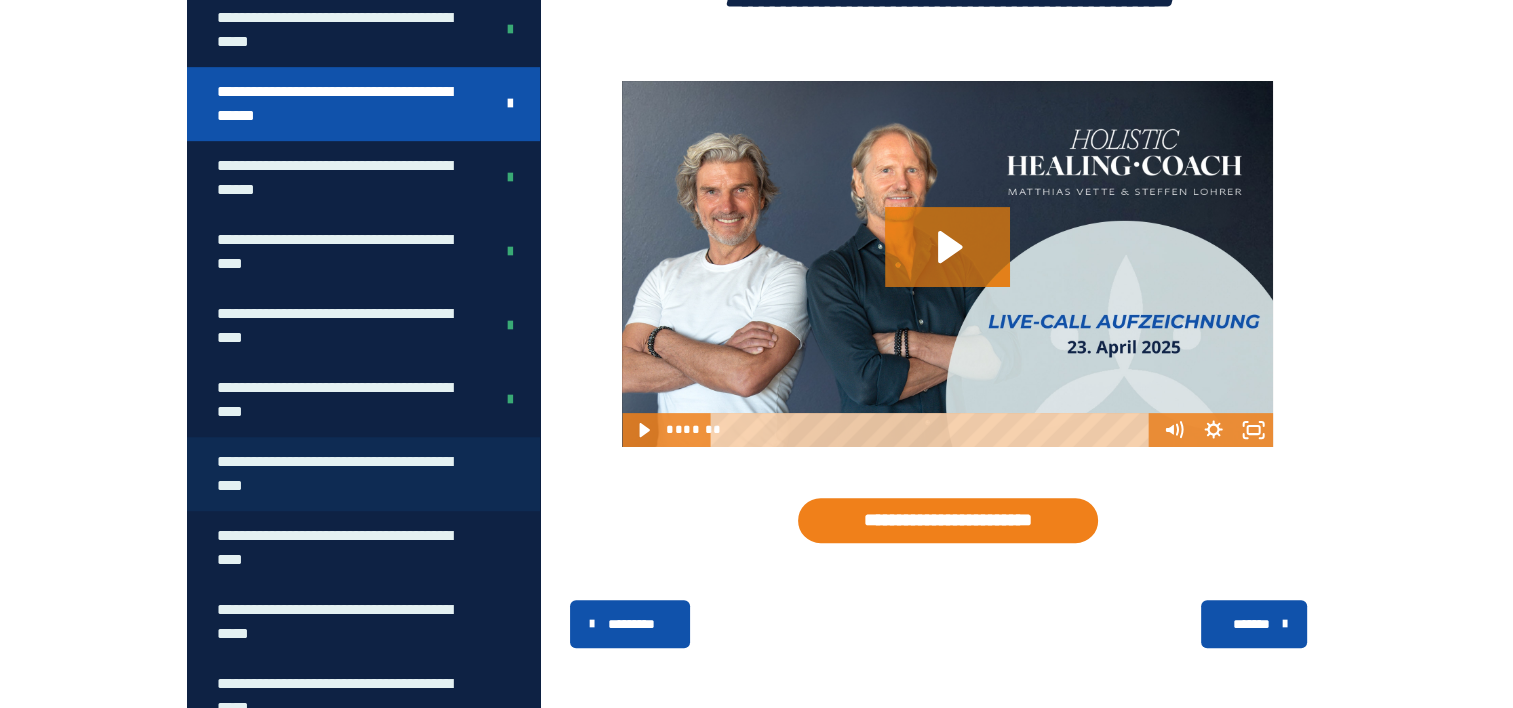 click on "**********" at bounding box center (348, 474) 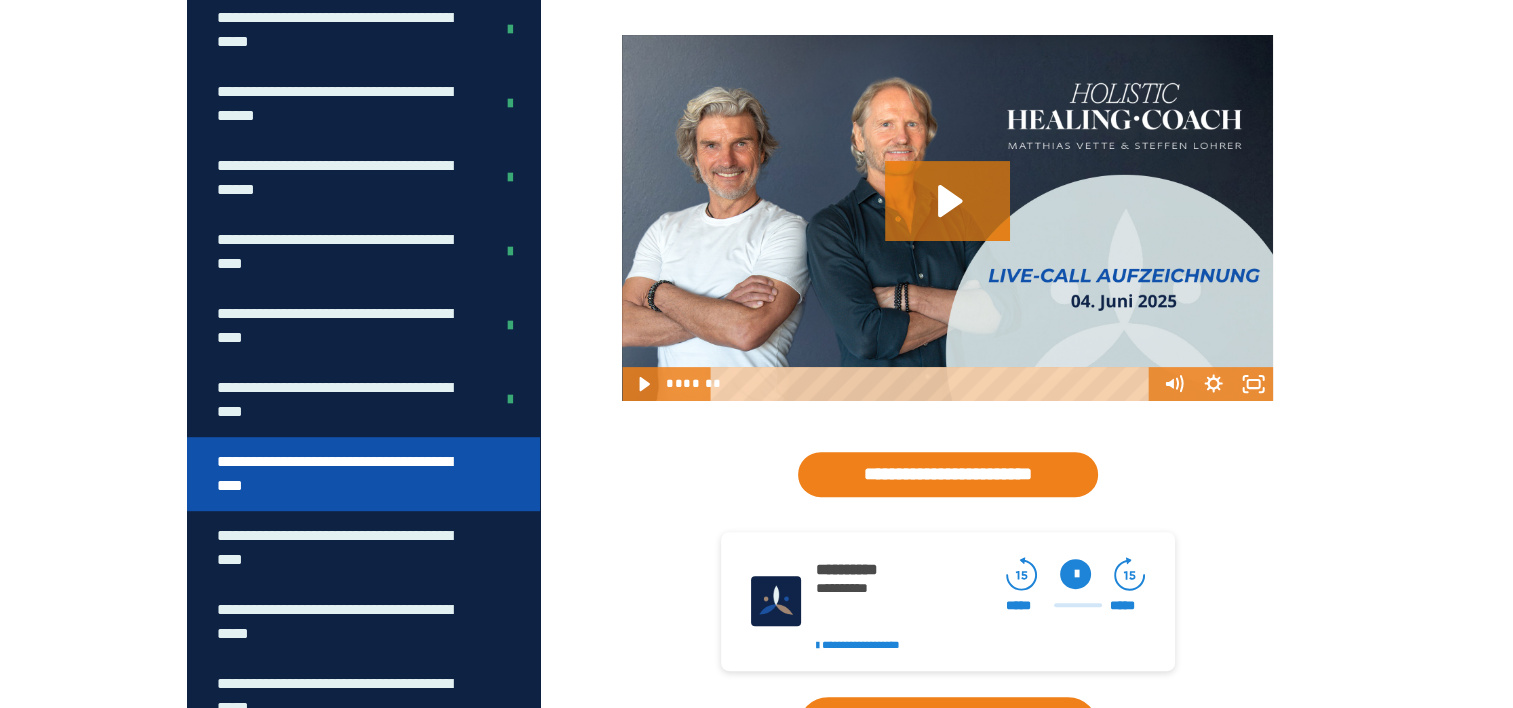 scroll, scrollTop: 736, scrollLeft: 0, axis: vertical 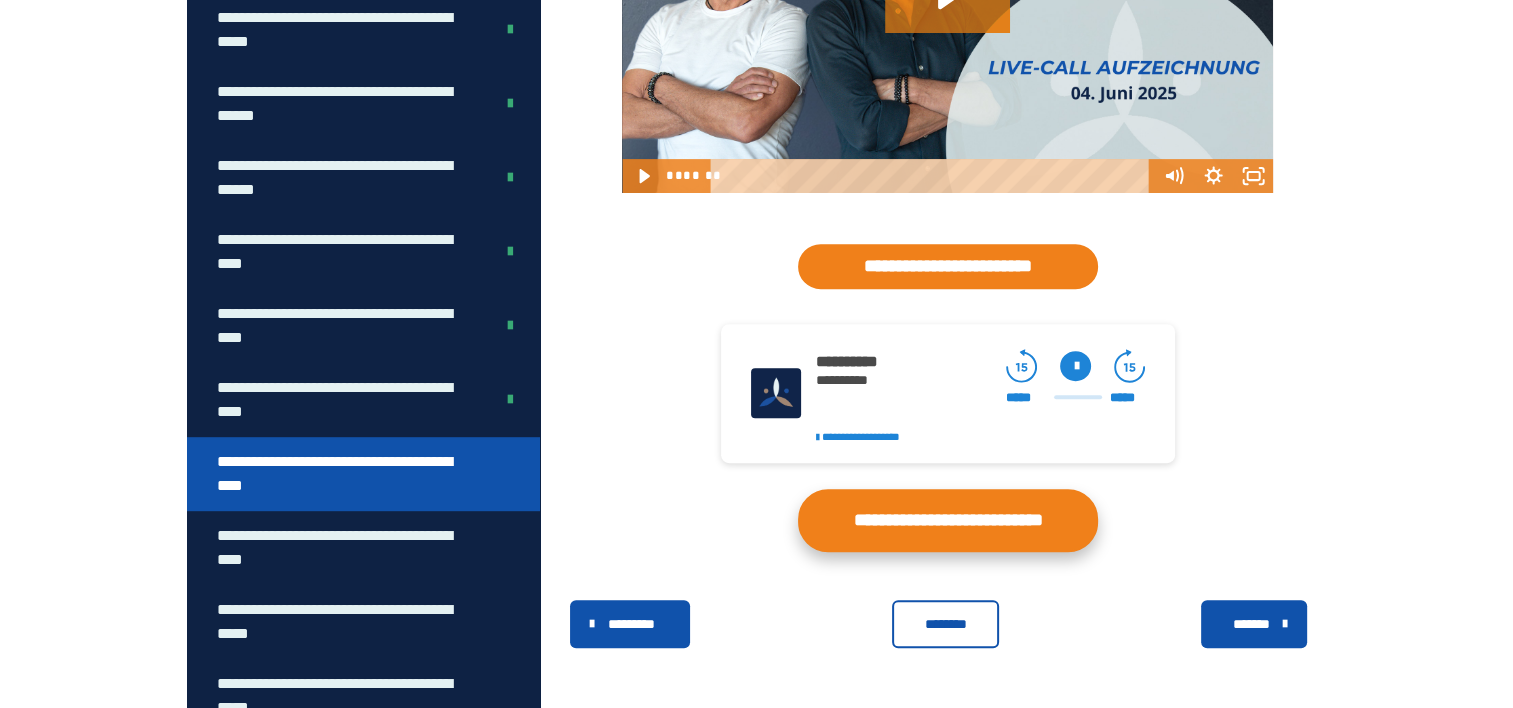 click on "**********" at bounding box center [948, 520] 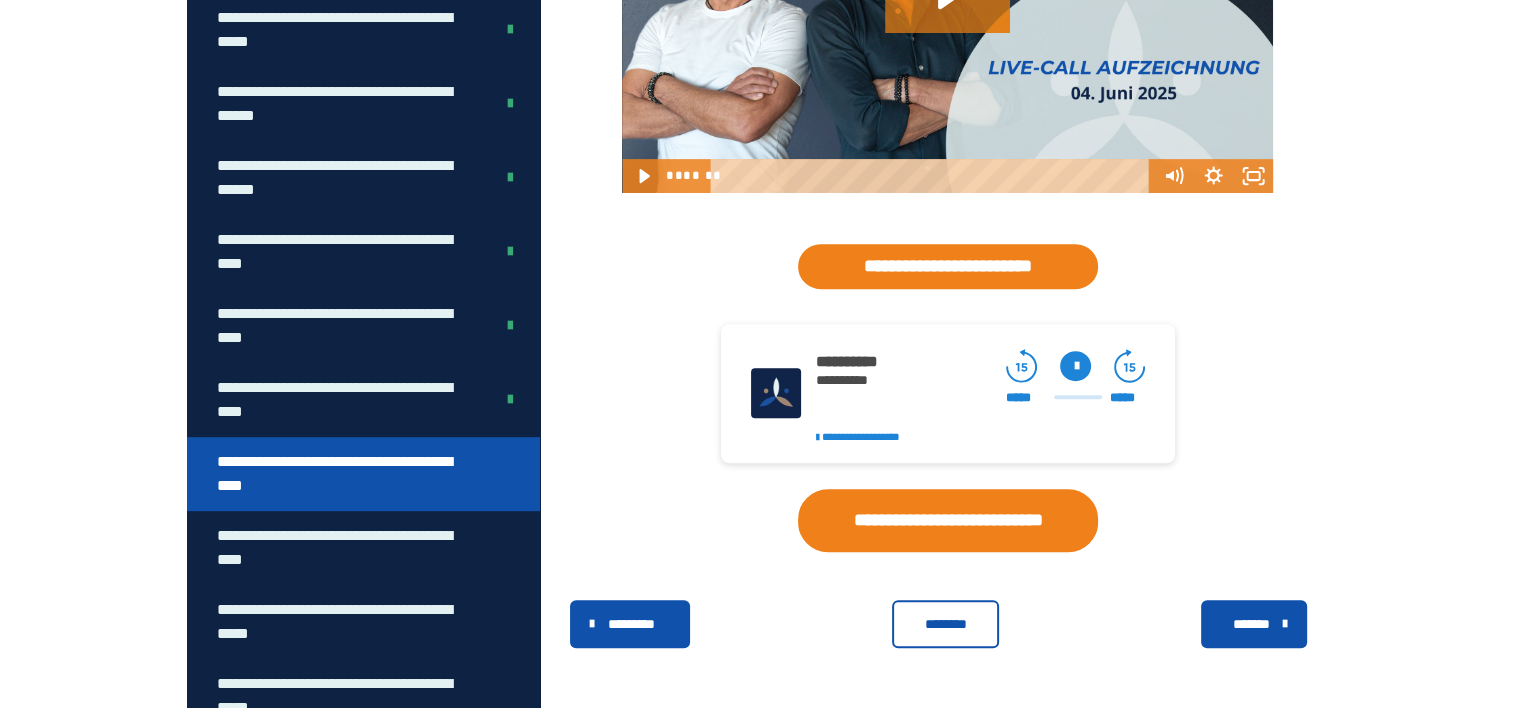 click on "********" at bounding box center [945, 624] 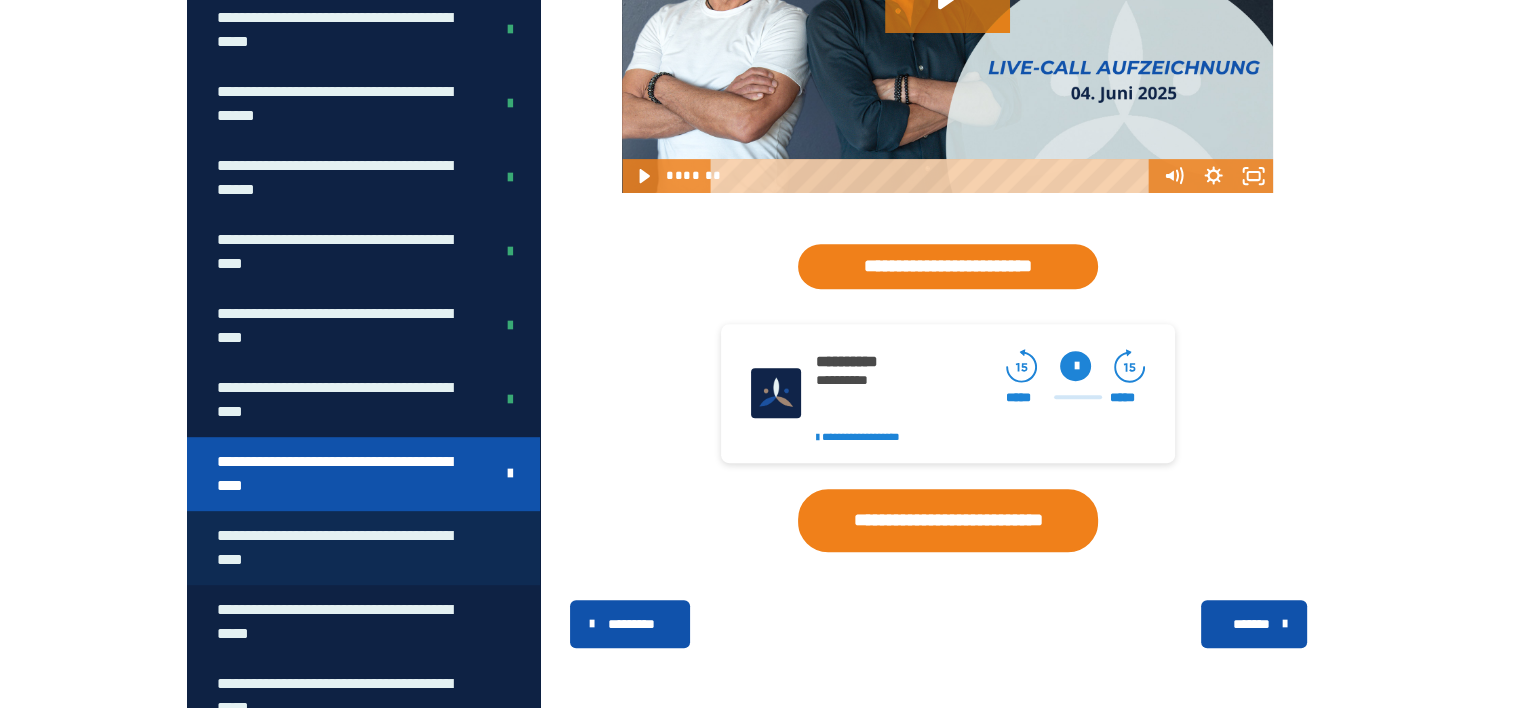 click on "**********" at bounding box center [348, 548] 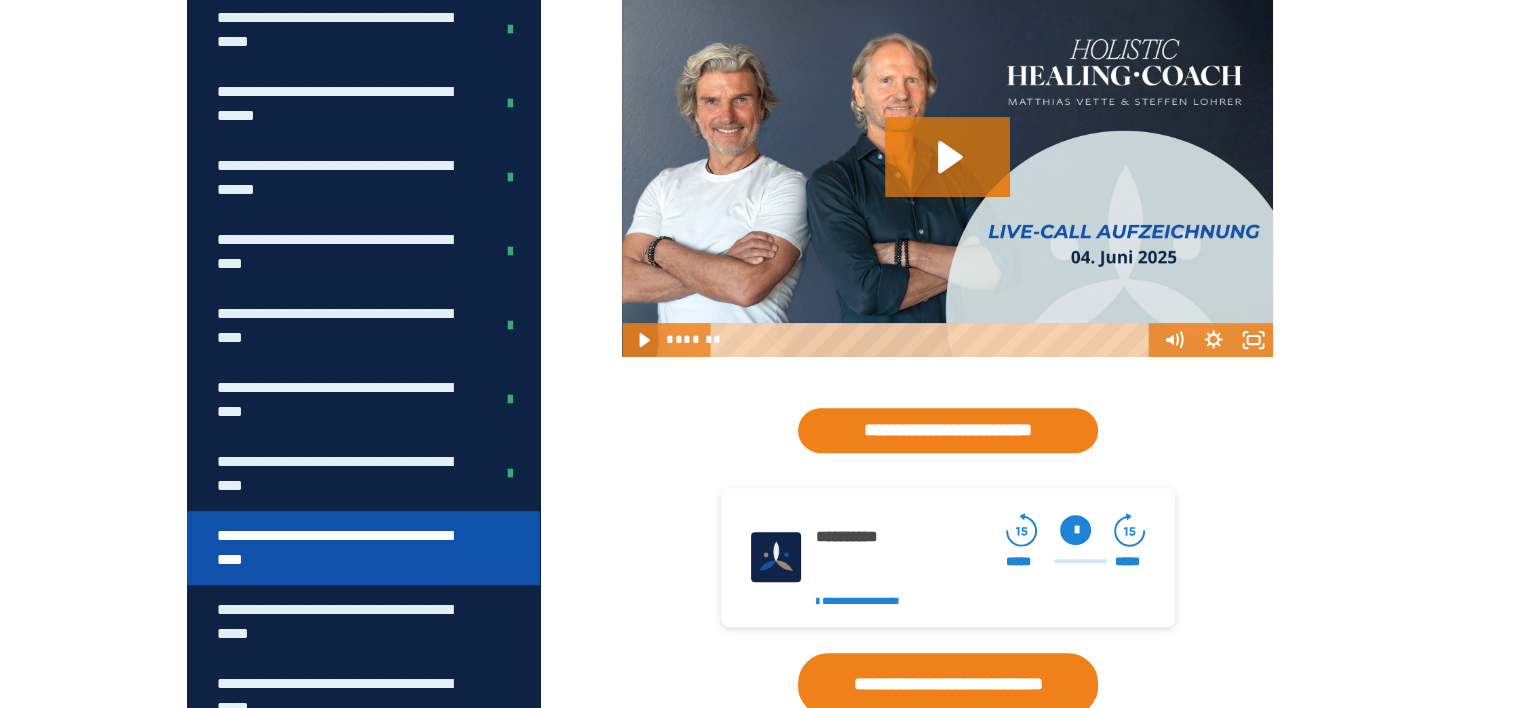 scroll, scrollTop: 576, scrollLeft: 0, axis: vertical 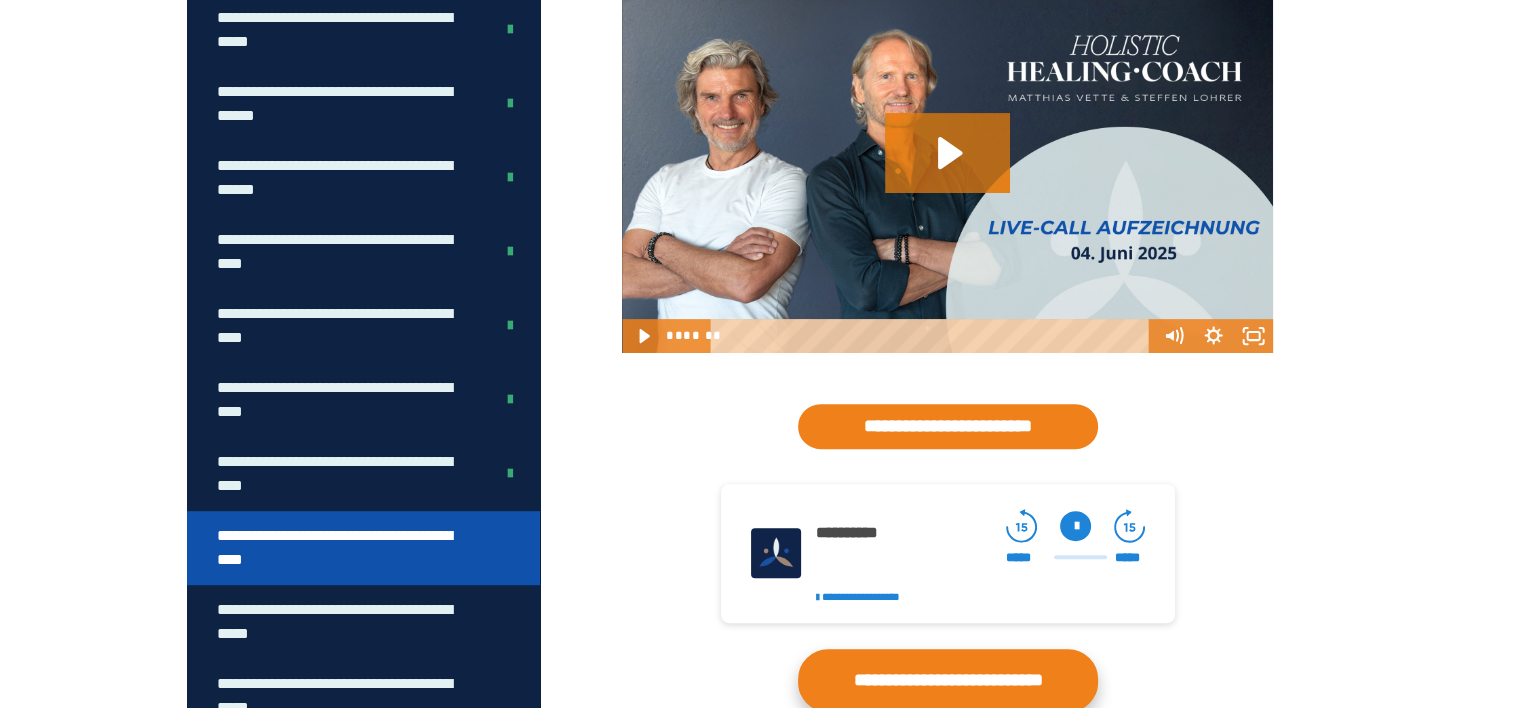 click on "**********" at bounding box center (948, 680) 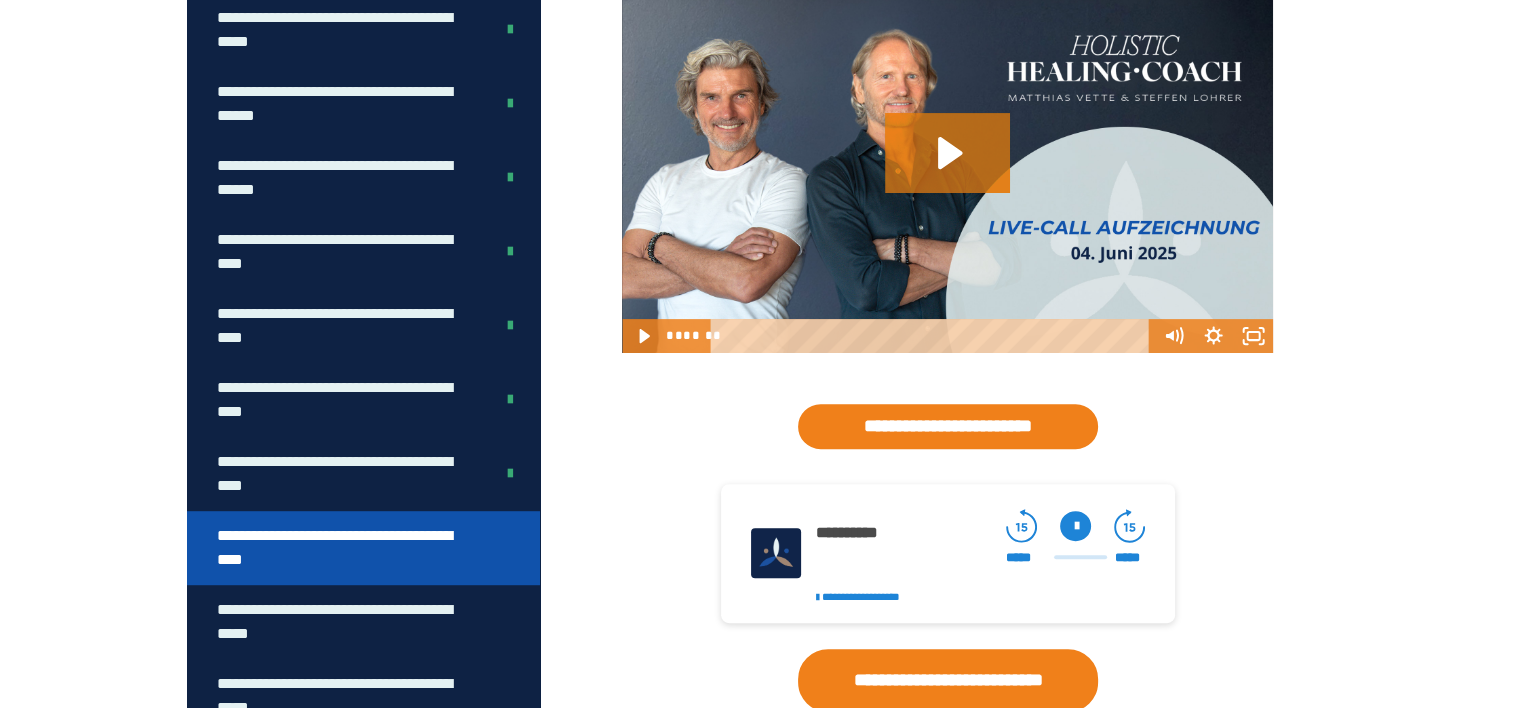 click on "**********" at bounding box center [348, 548] 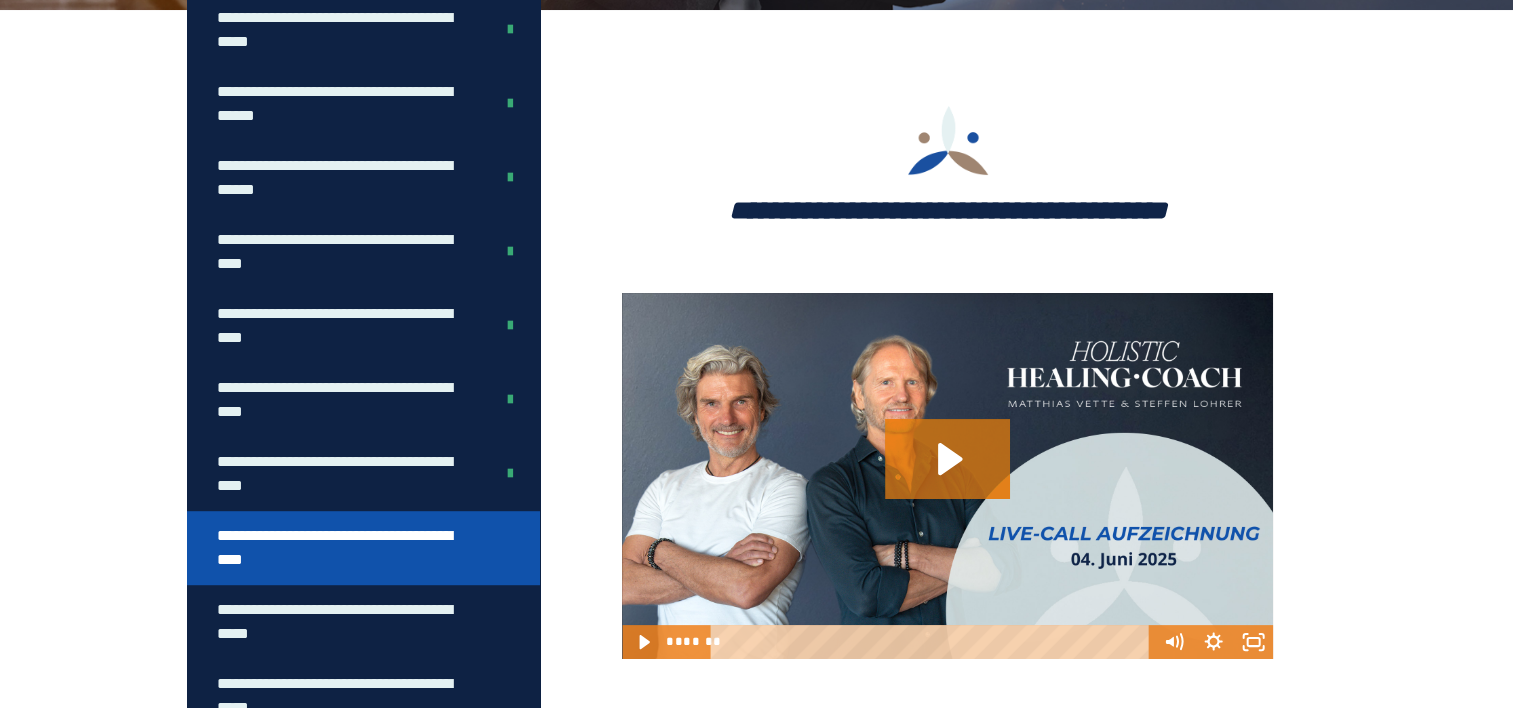 click on "**********" at bounding box center (348, 548) 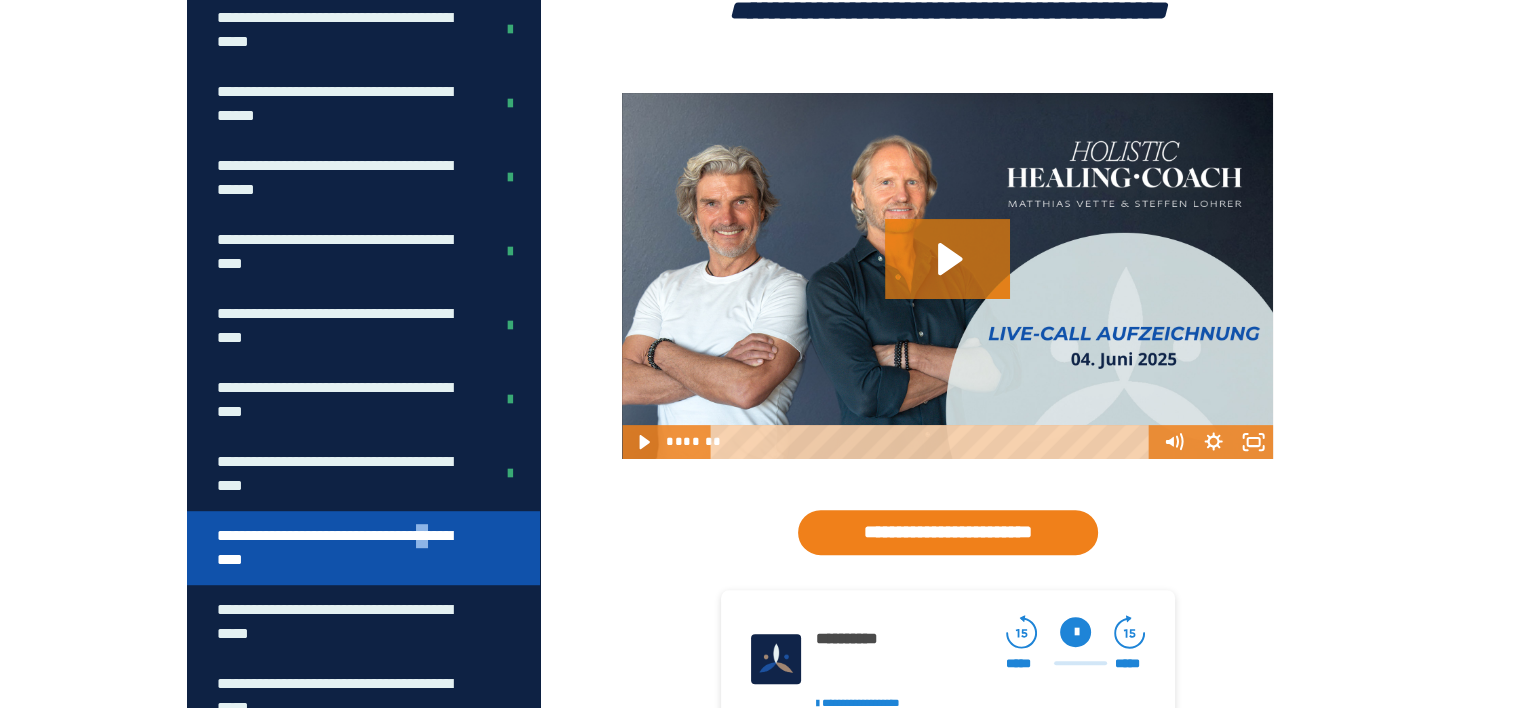 scroll, scrollTop: 660, scrollLeft: 0, axis: vertical 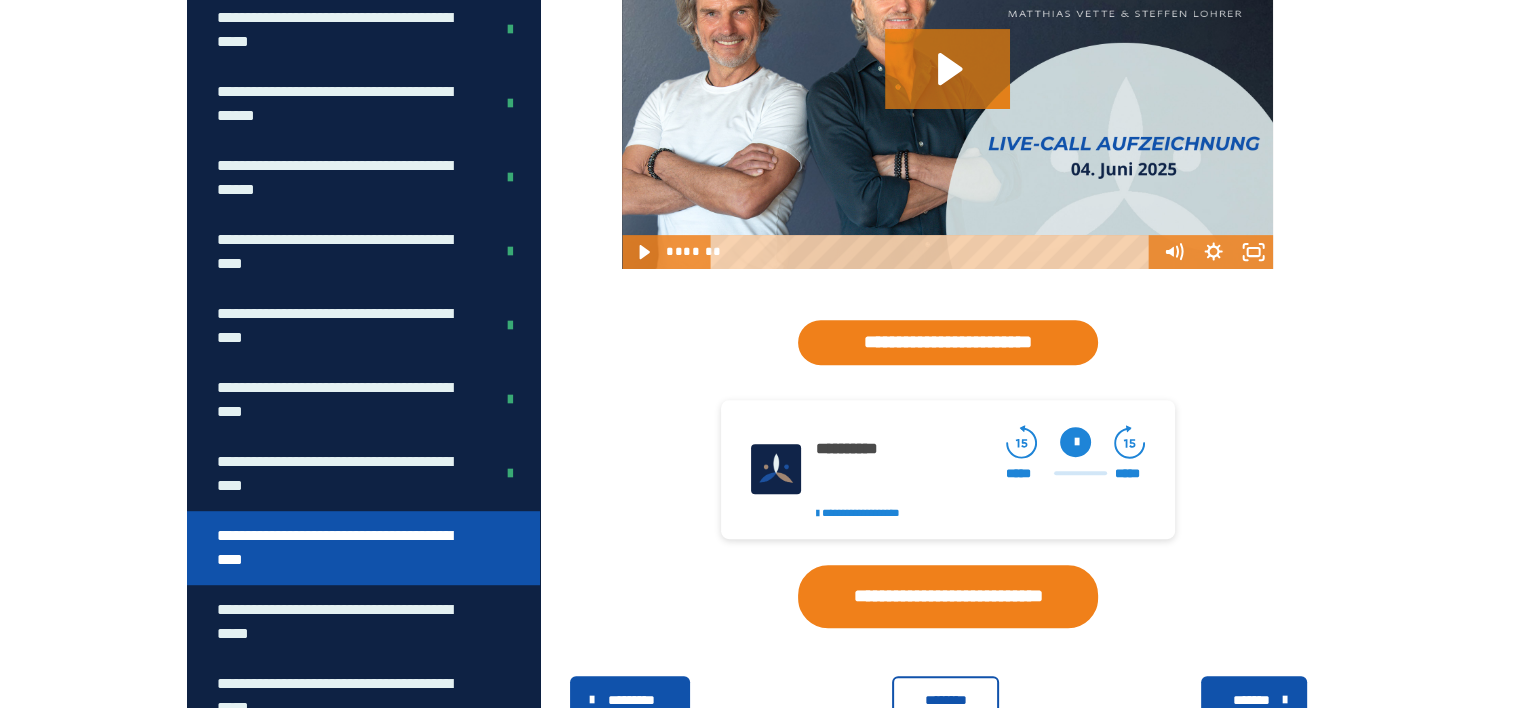 click on "**********" at bounding box center [980, 472] 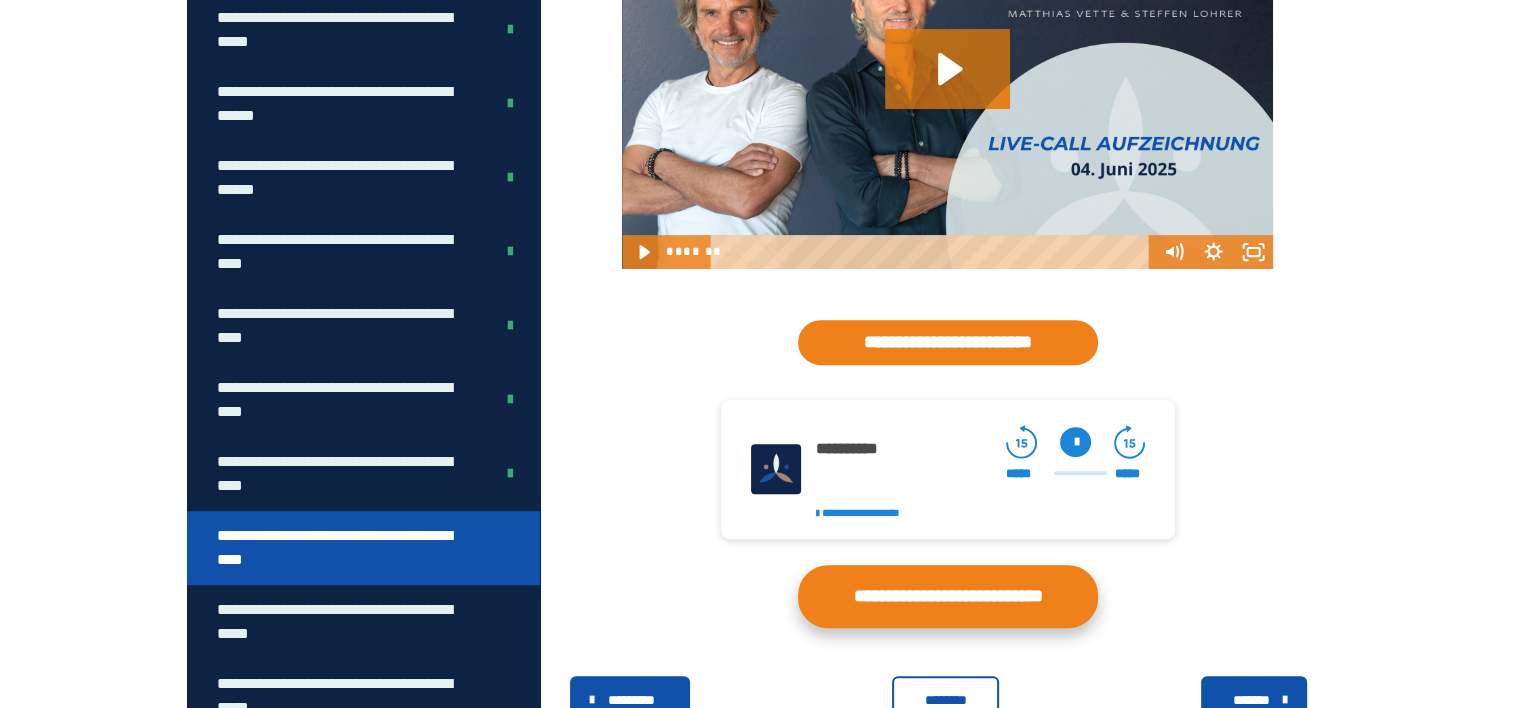 click on "**********" at bounding box center [948, 596] 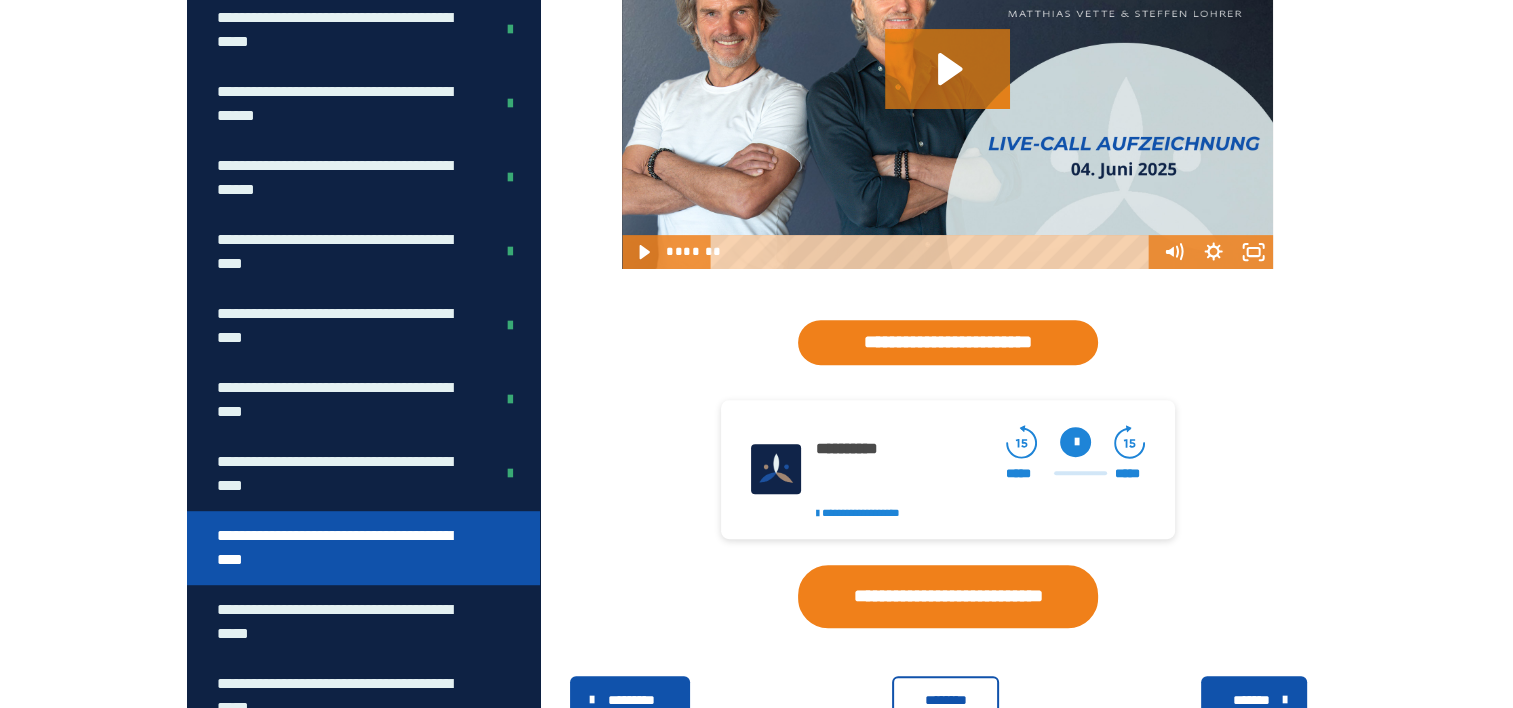 click on "********" at bounding box center (945, 700) 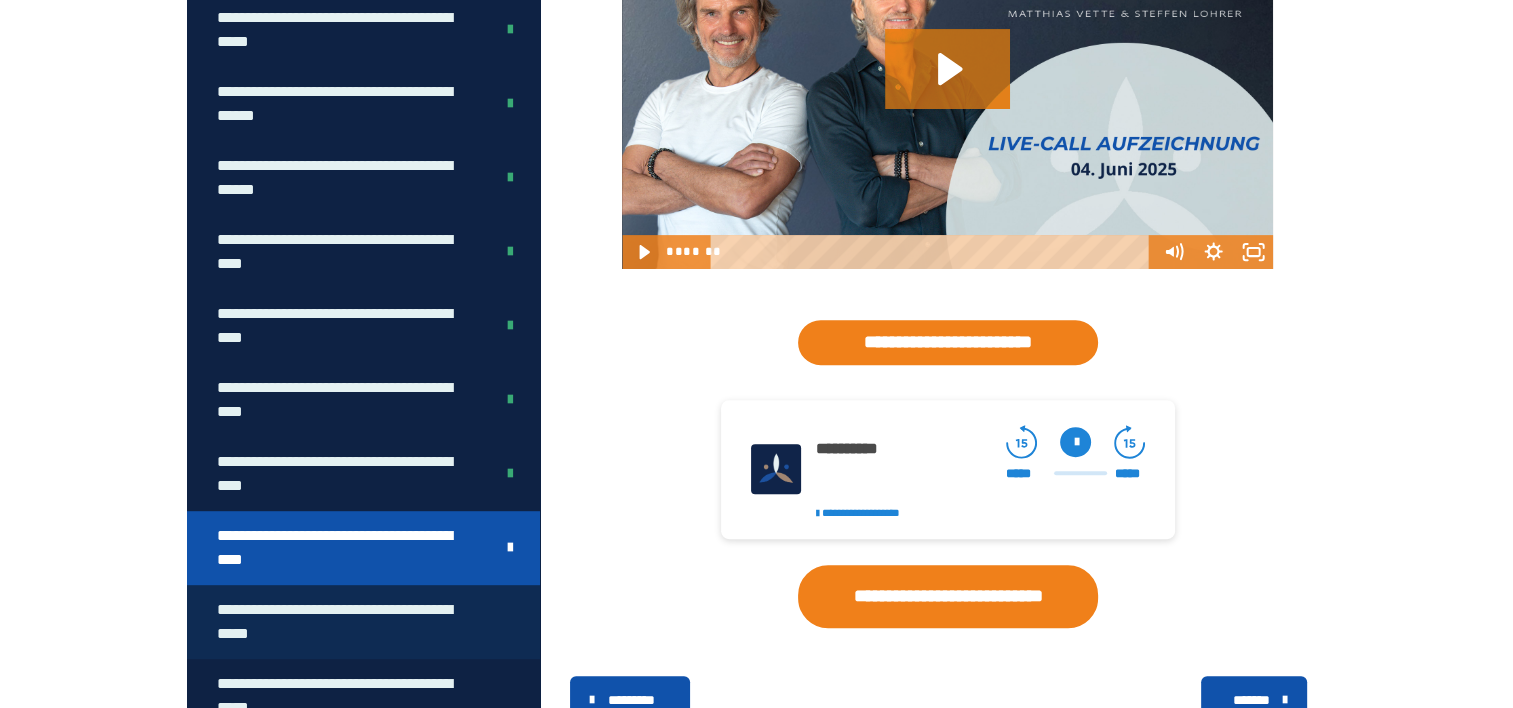 click on "**********" at bounding box center (348, 622) 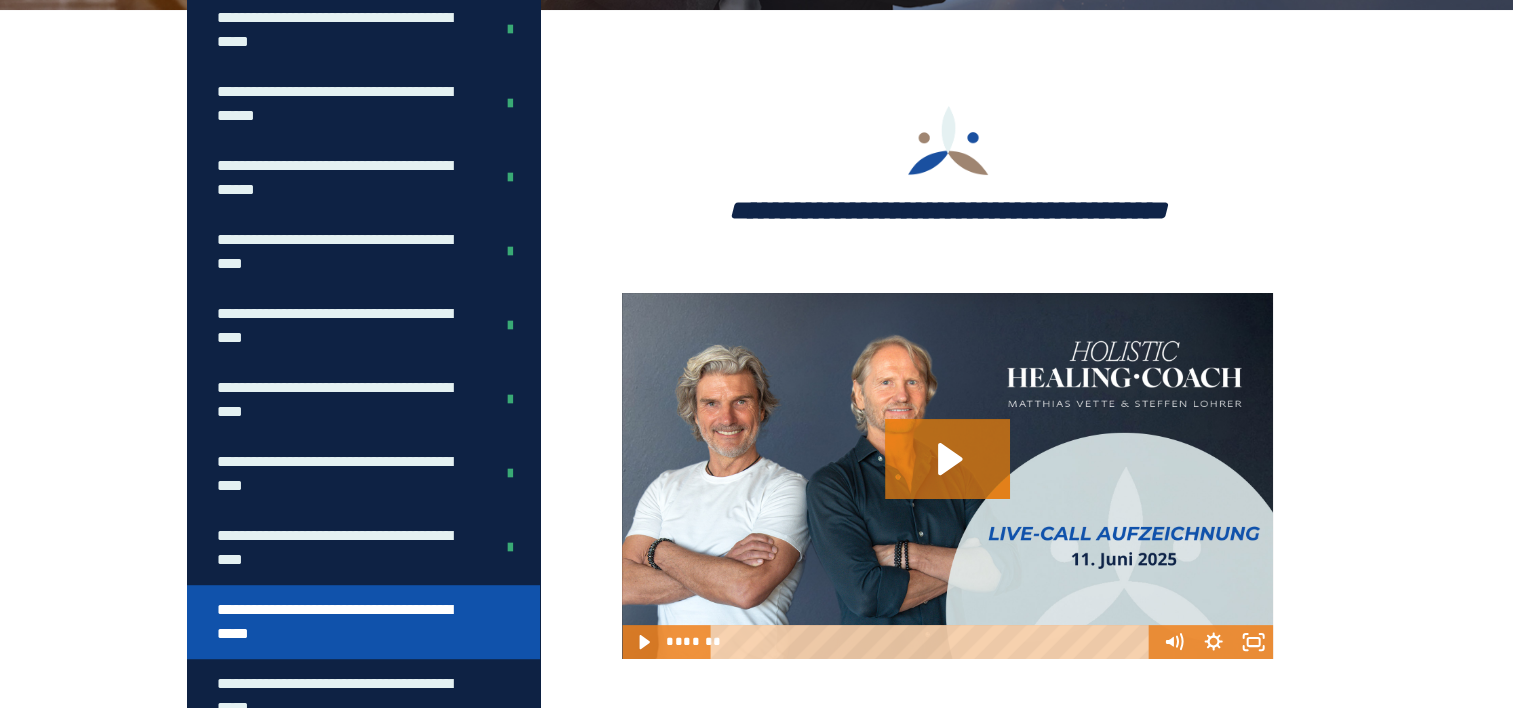 drag, startPoint x: 1512, startPoint y: 339, endPoint x: 1531, endPoint y: 515, distance: 177.0226 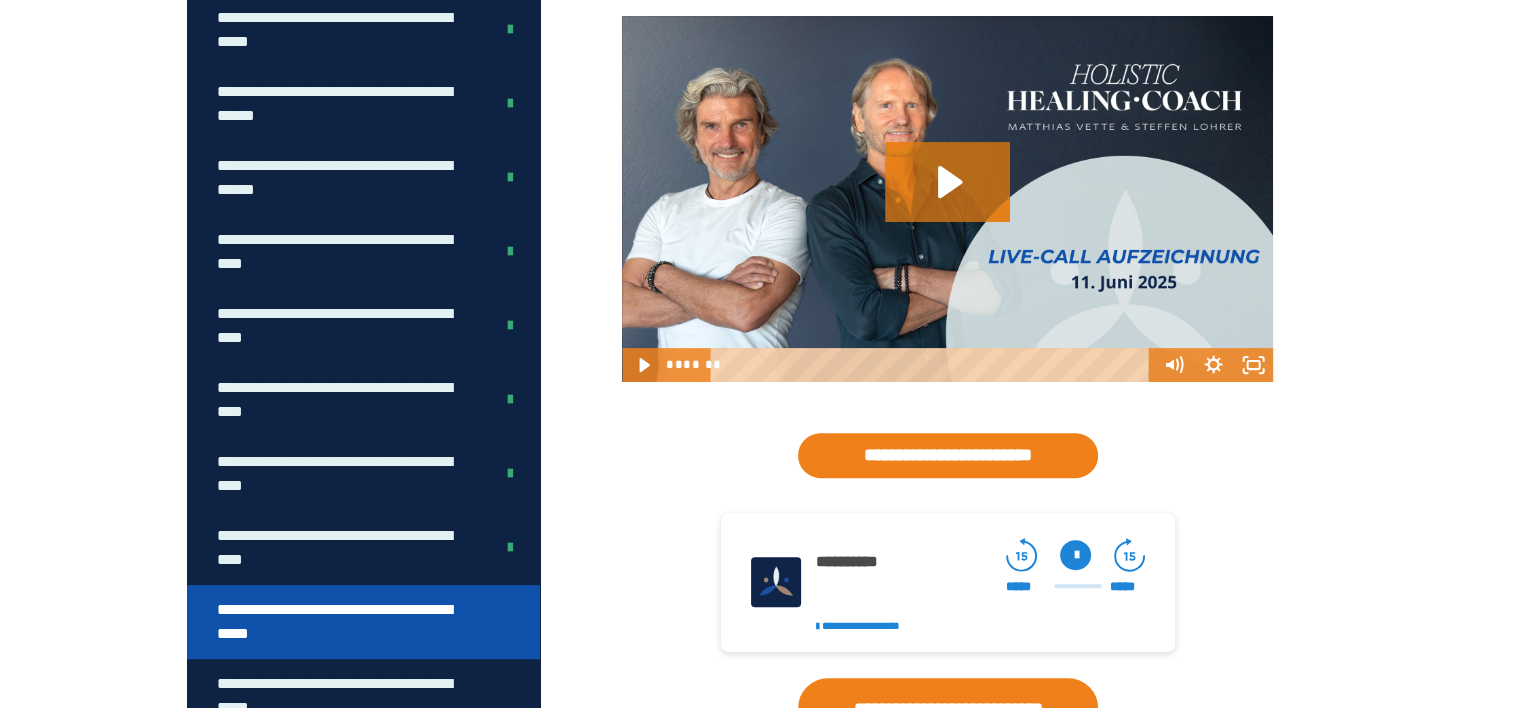 scroll, scrollTop: 554, scrollLeft: 0, axis: vertical 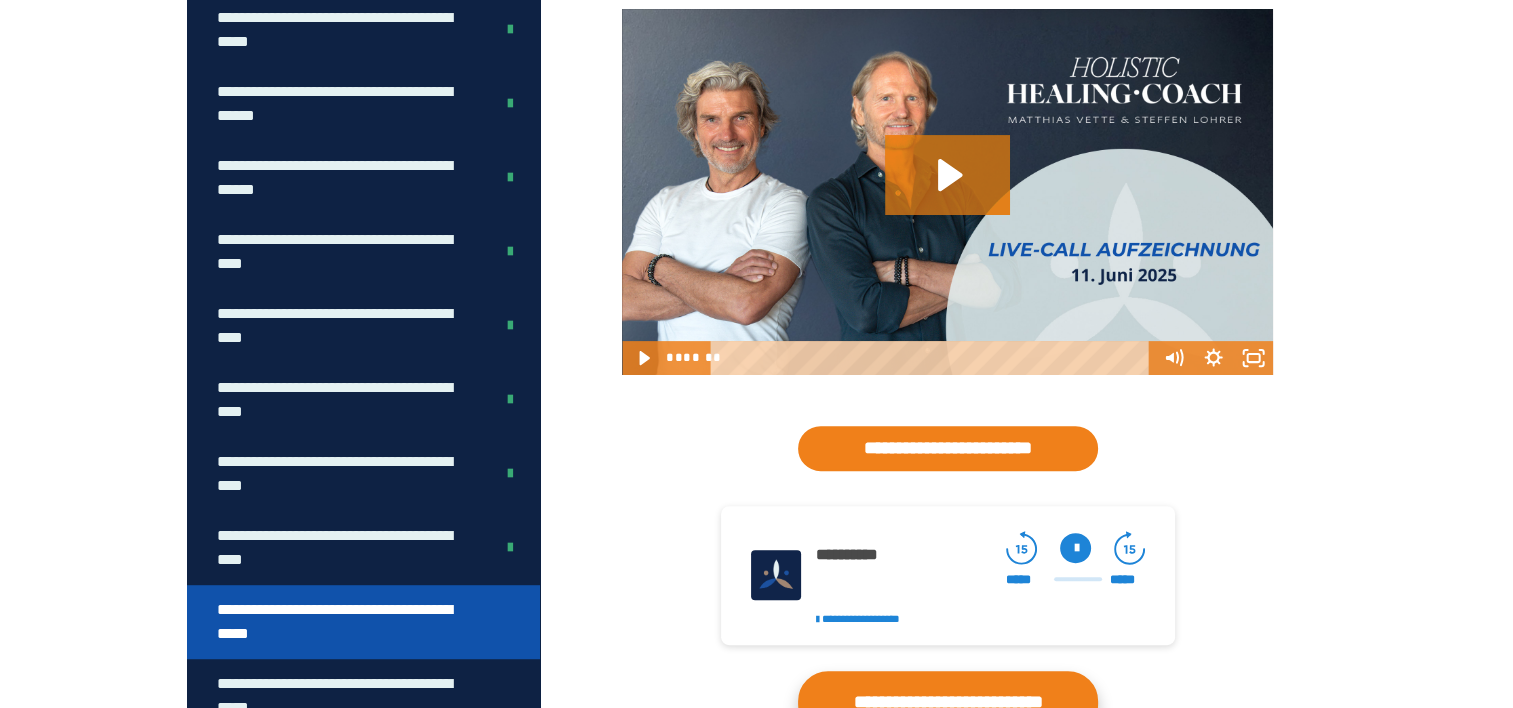 click on "**********" at bounding box center (948, 702) 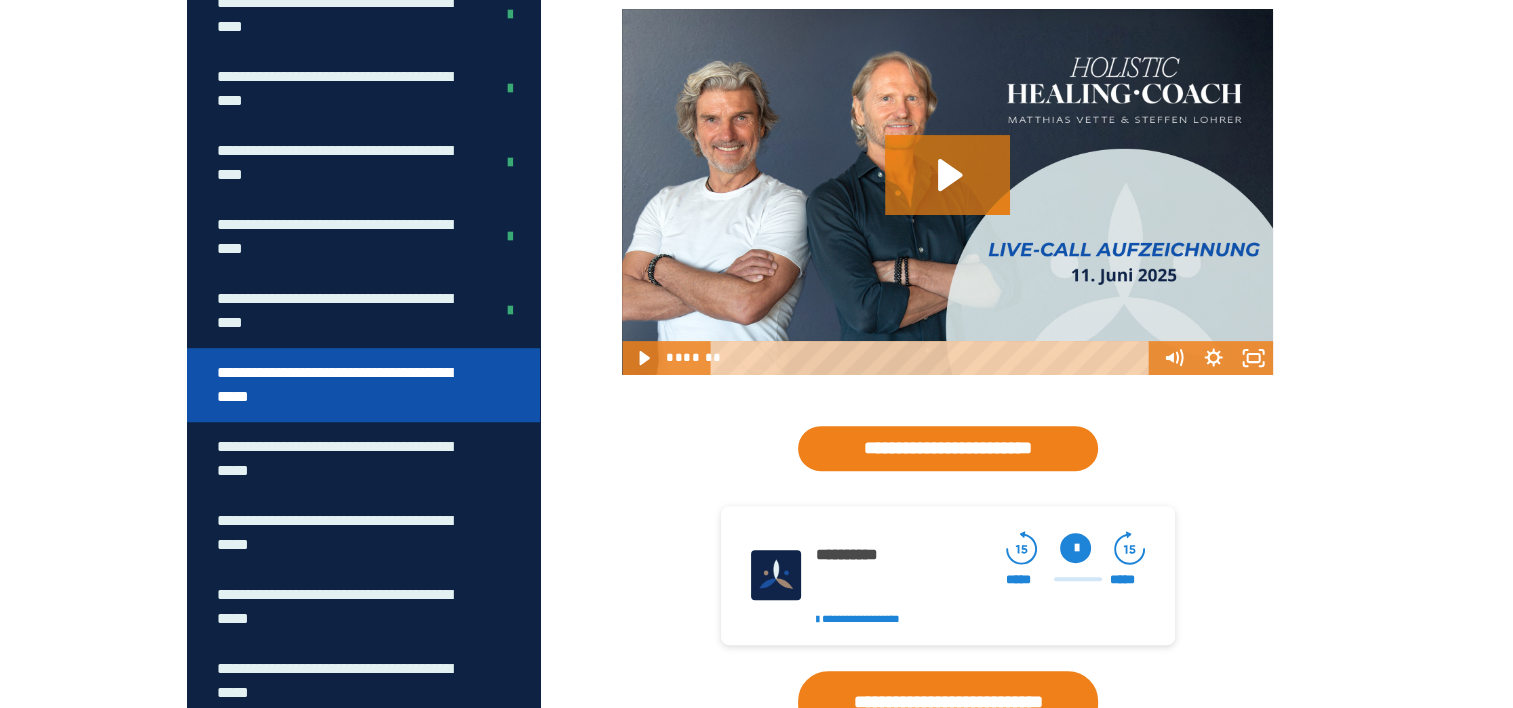 scroll, scrollTop: 1240, scrollLeft: 0, axis: vertical 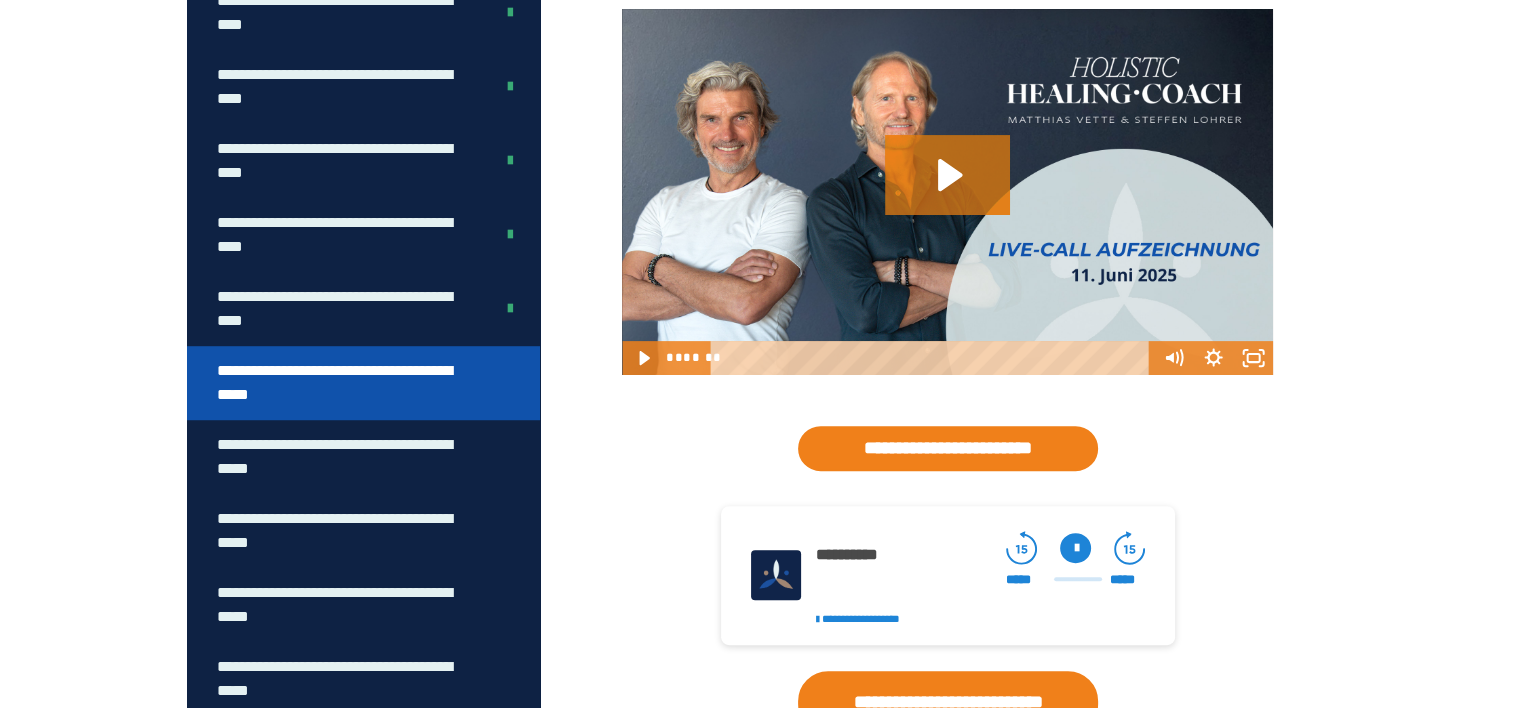 click on "**********" at bounding box center [348, 383] 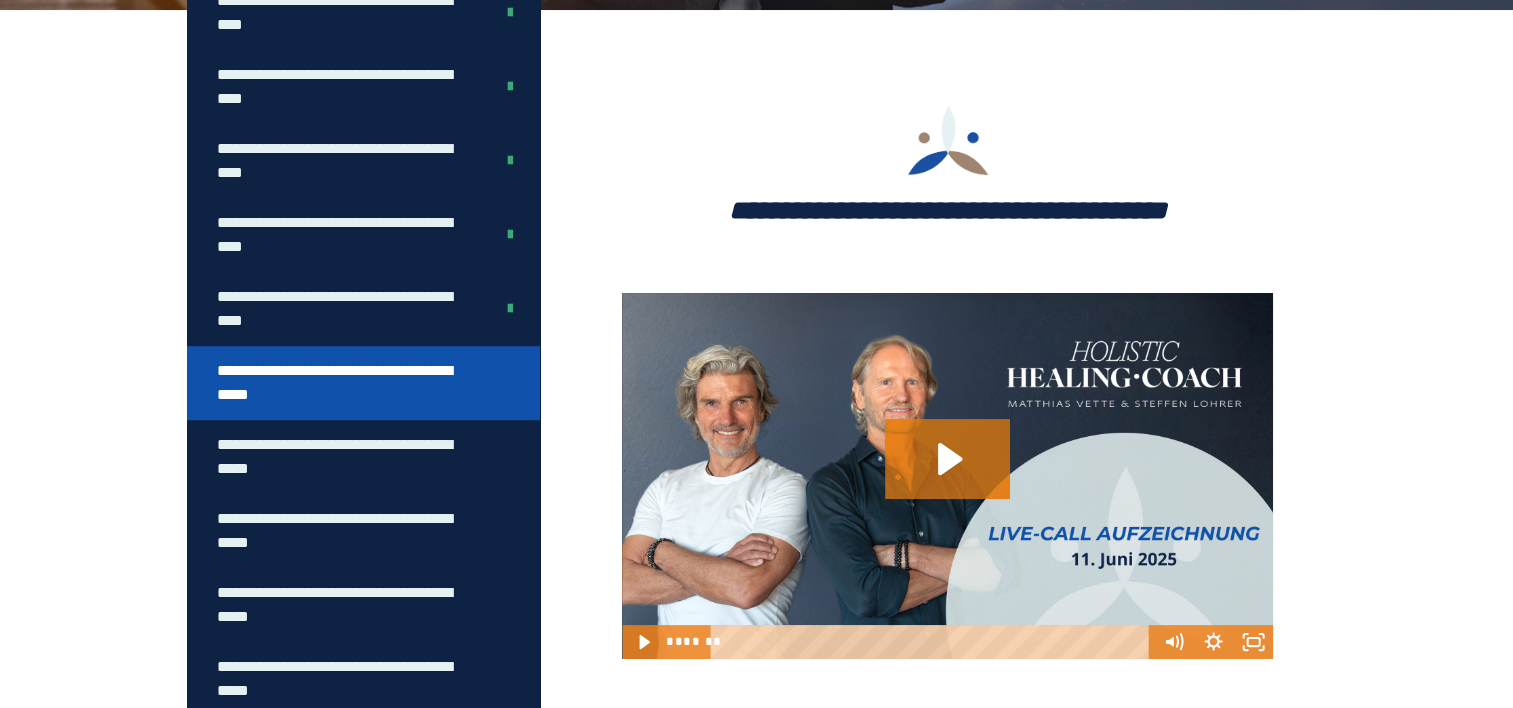 click on "**********" at bounding box center (363, 383) 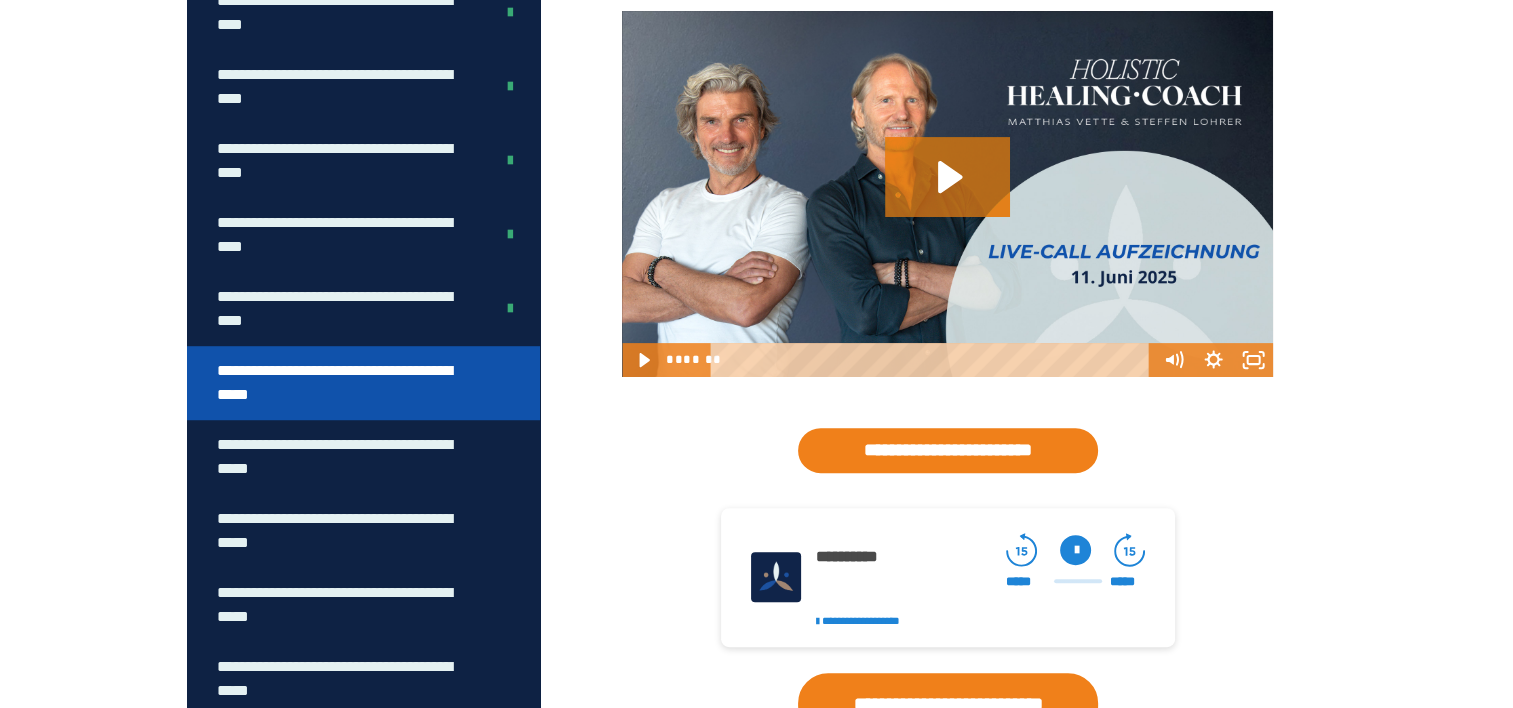 scroll, scrollTop: 584, scrollLeft: 0, axis: vertical 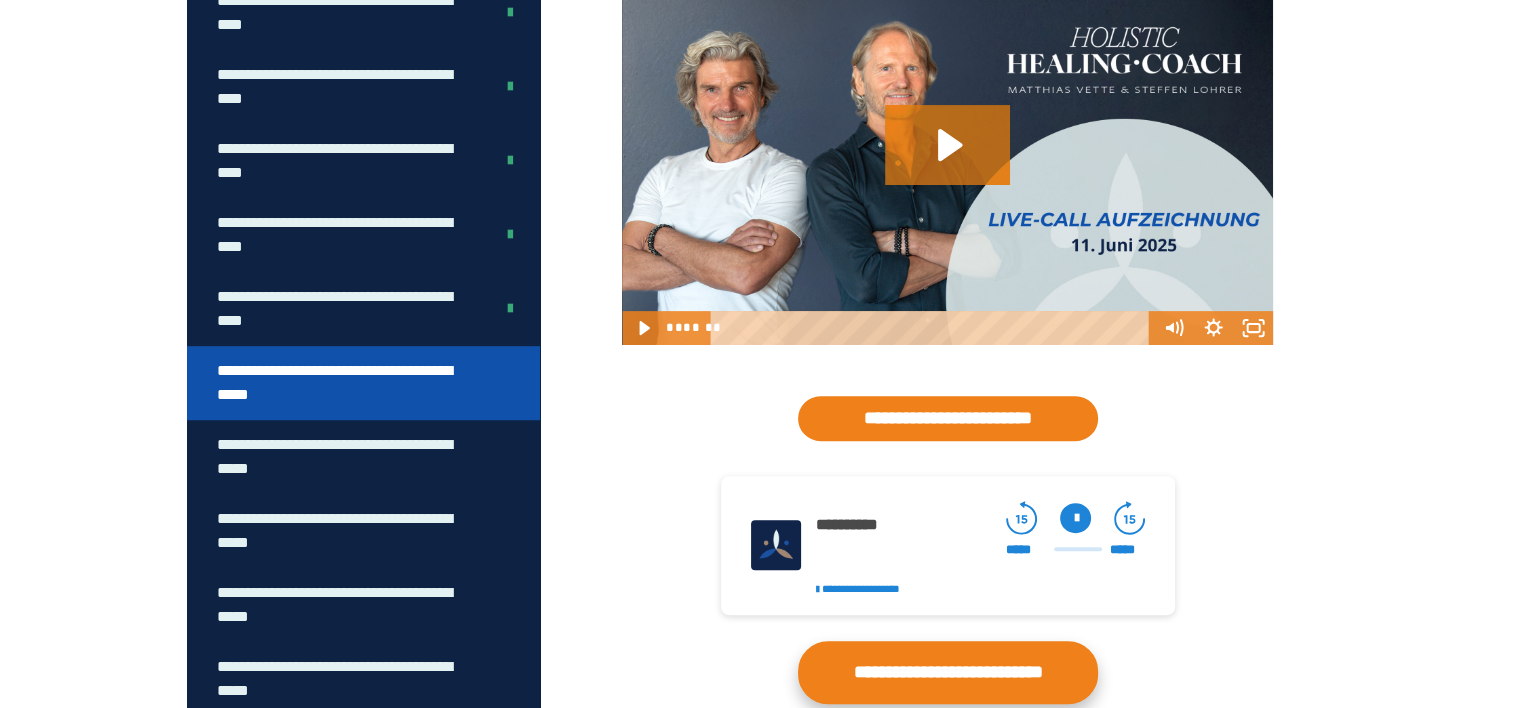 click on "**********" at bounding box center (948, 672) 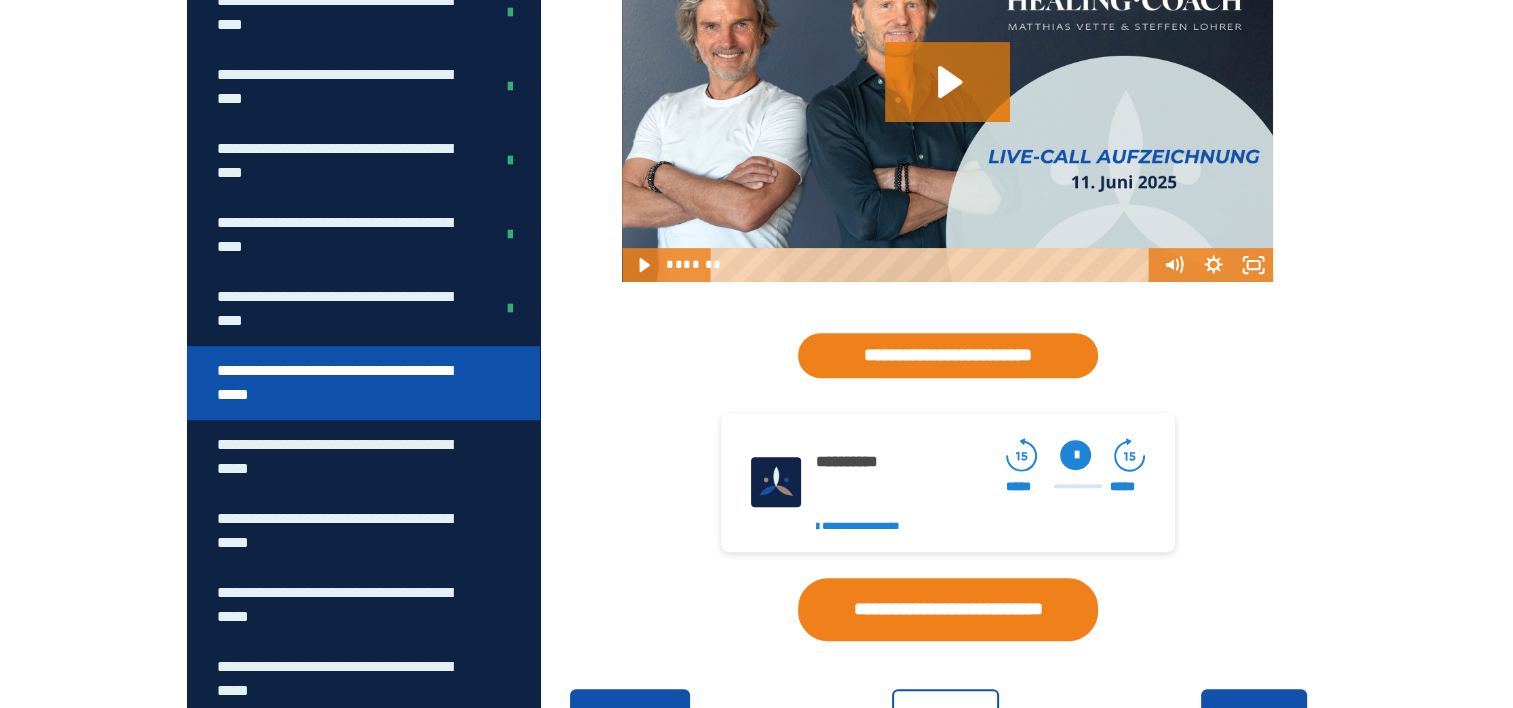 scroll, scrollTop: 736, scrollLeft: 0, axis: vertical 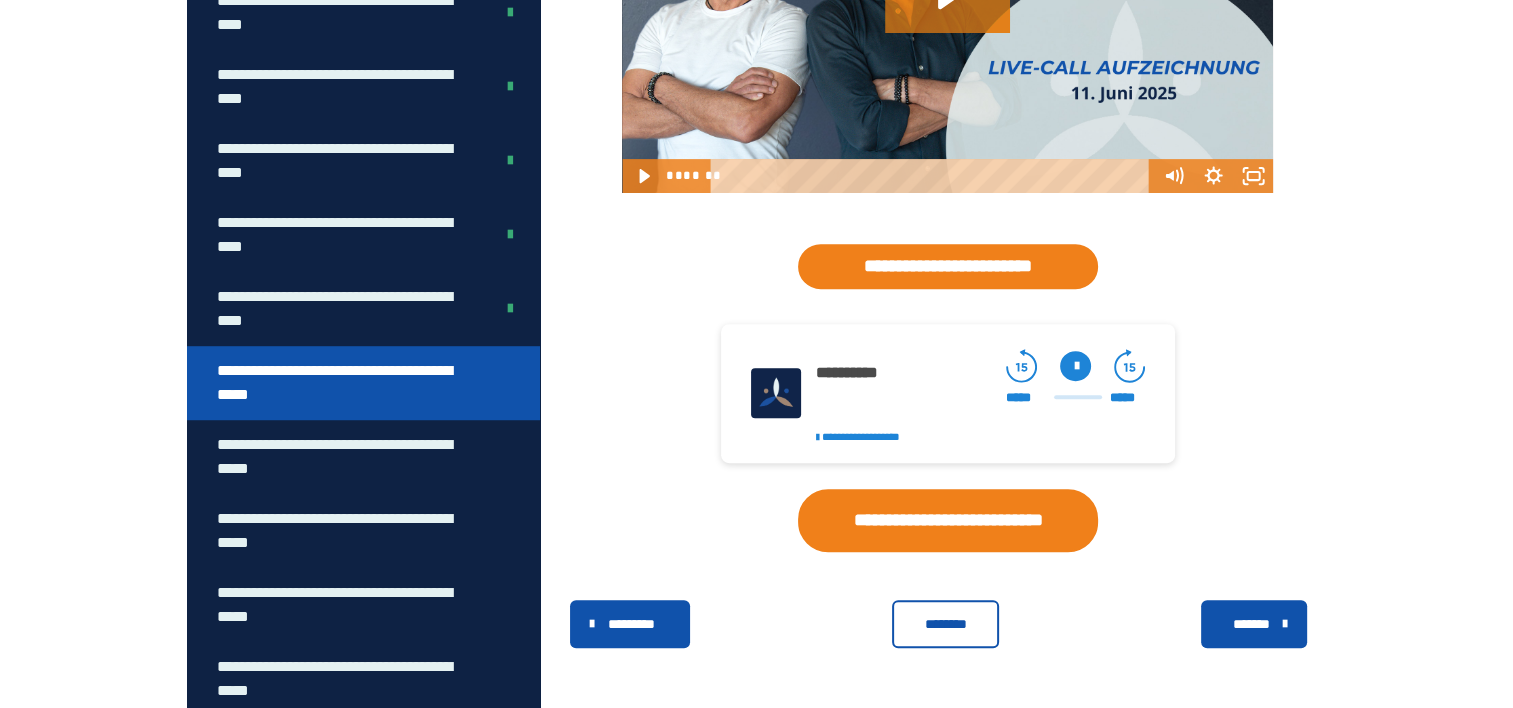 click on "********" at bounding box center (945, 624) 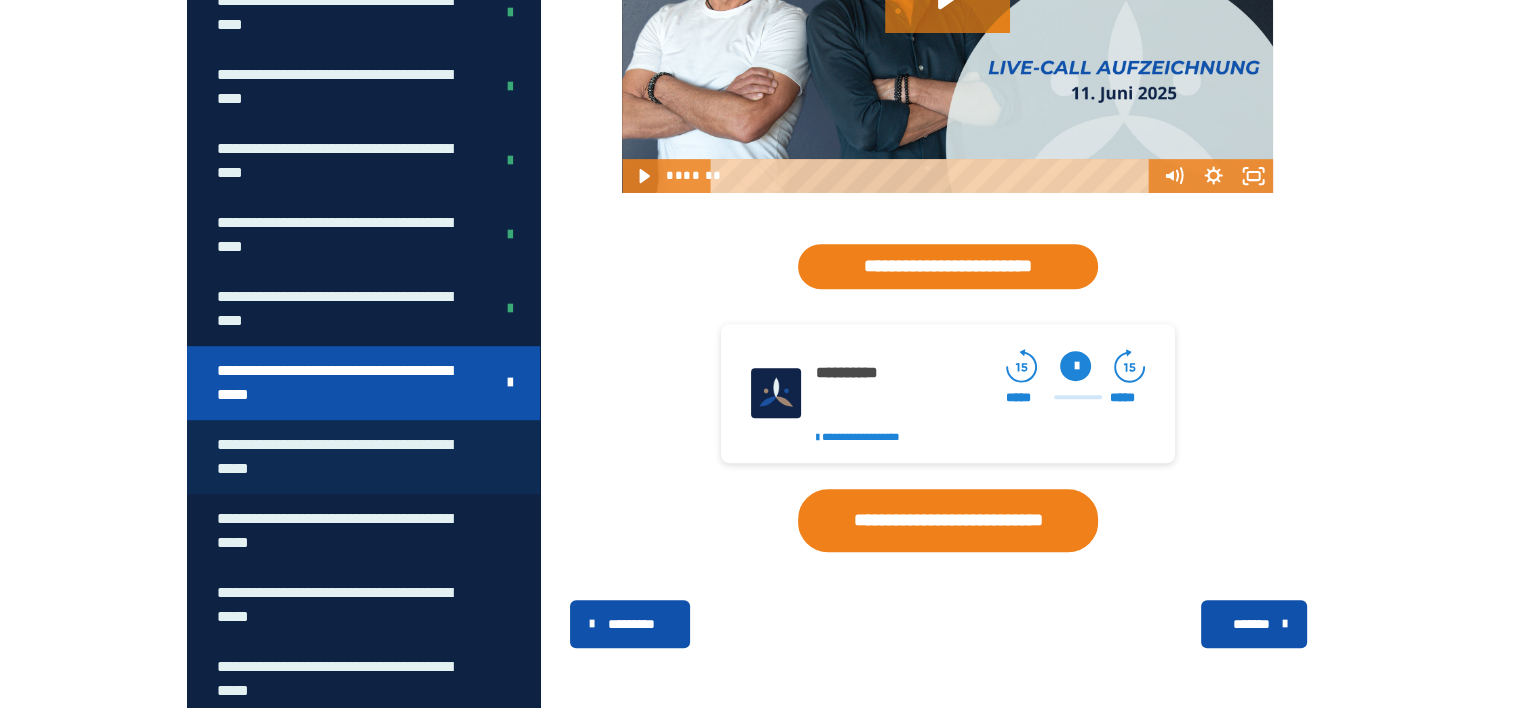 click on "**********" at bounding box center (348, 457) 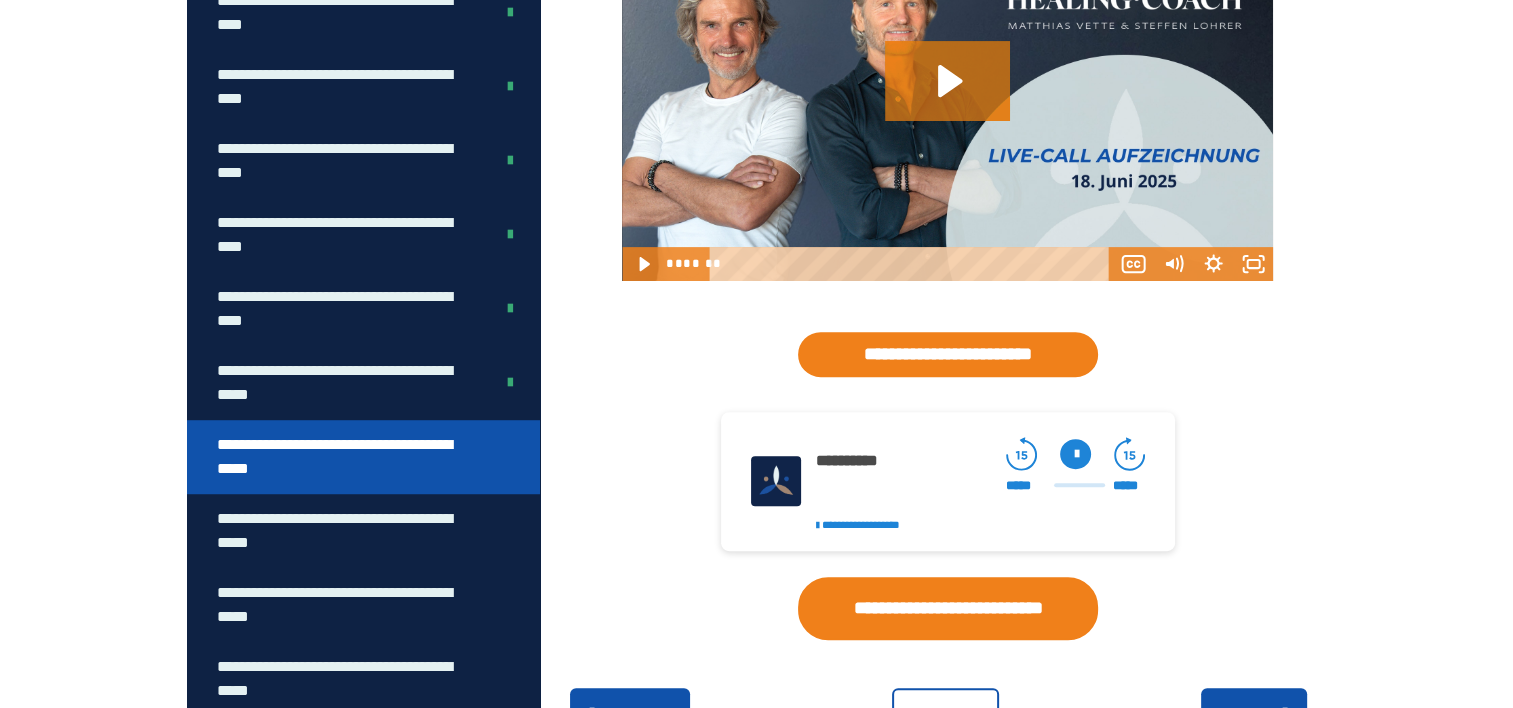 scroll, scrollTop: 656, scrollLeft: 0, axis: vertical 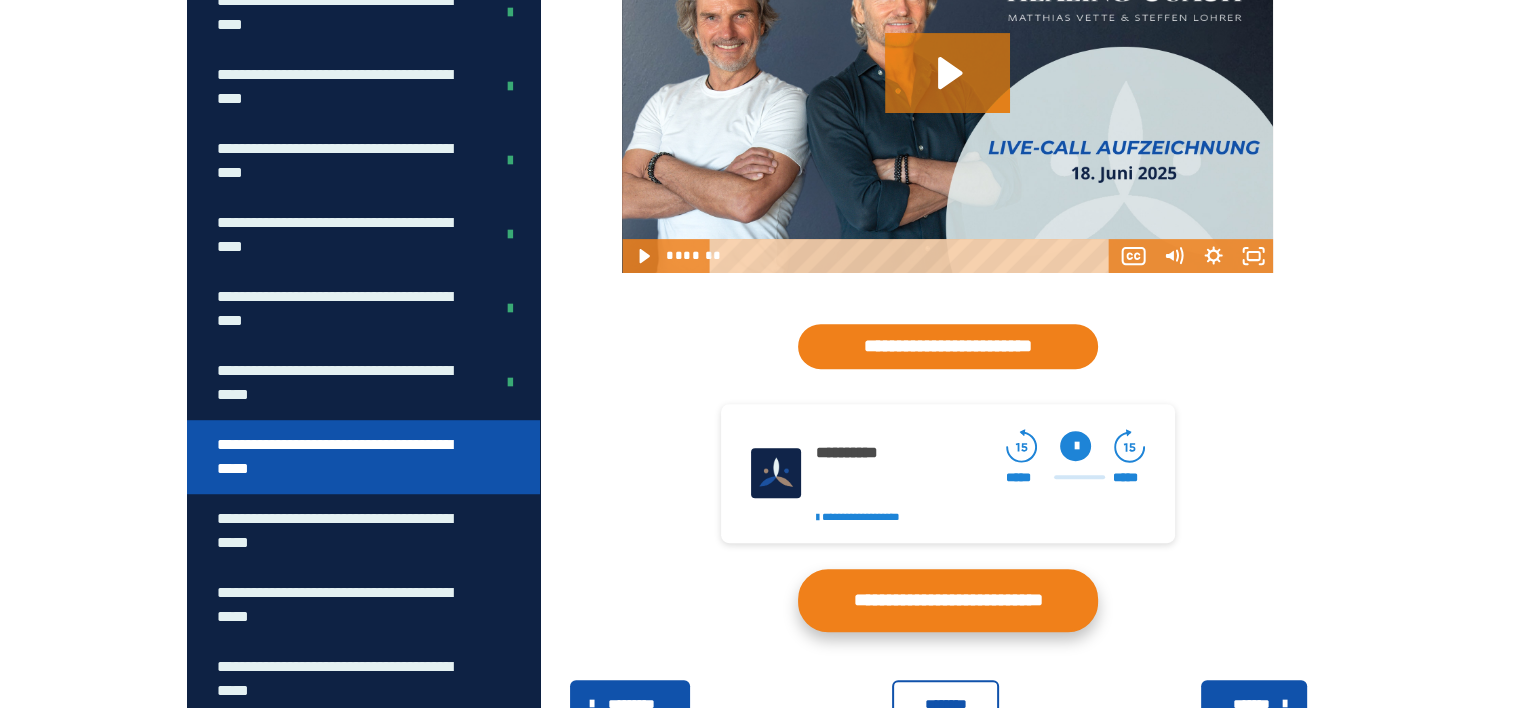 click on "**********" at bounding box center [948, 600] 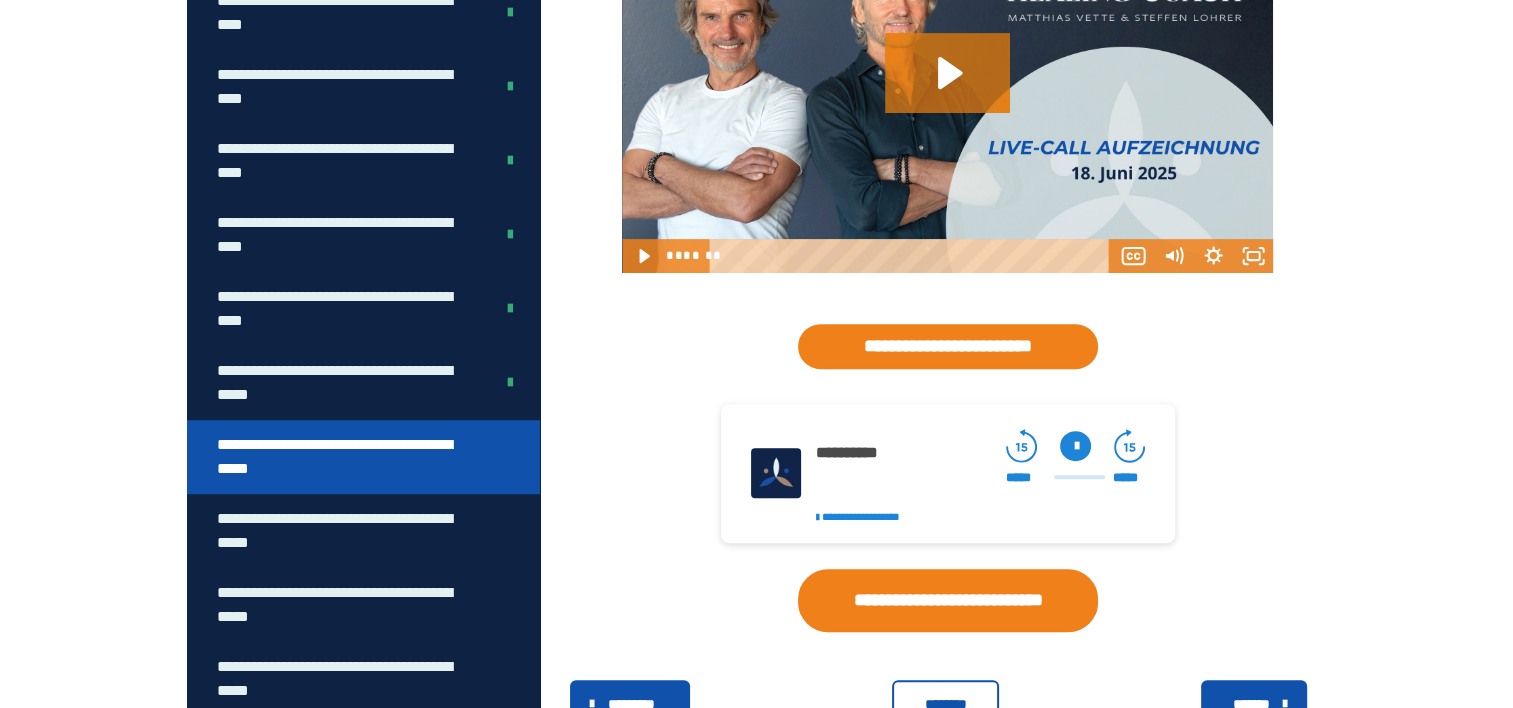 click on "********" at bounding box center [945, 704] 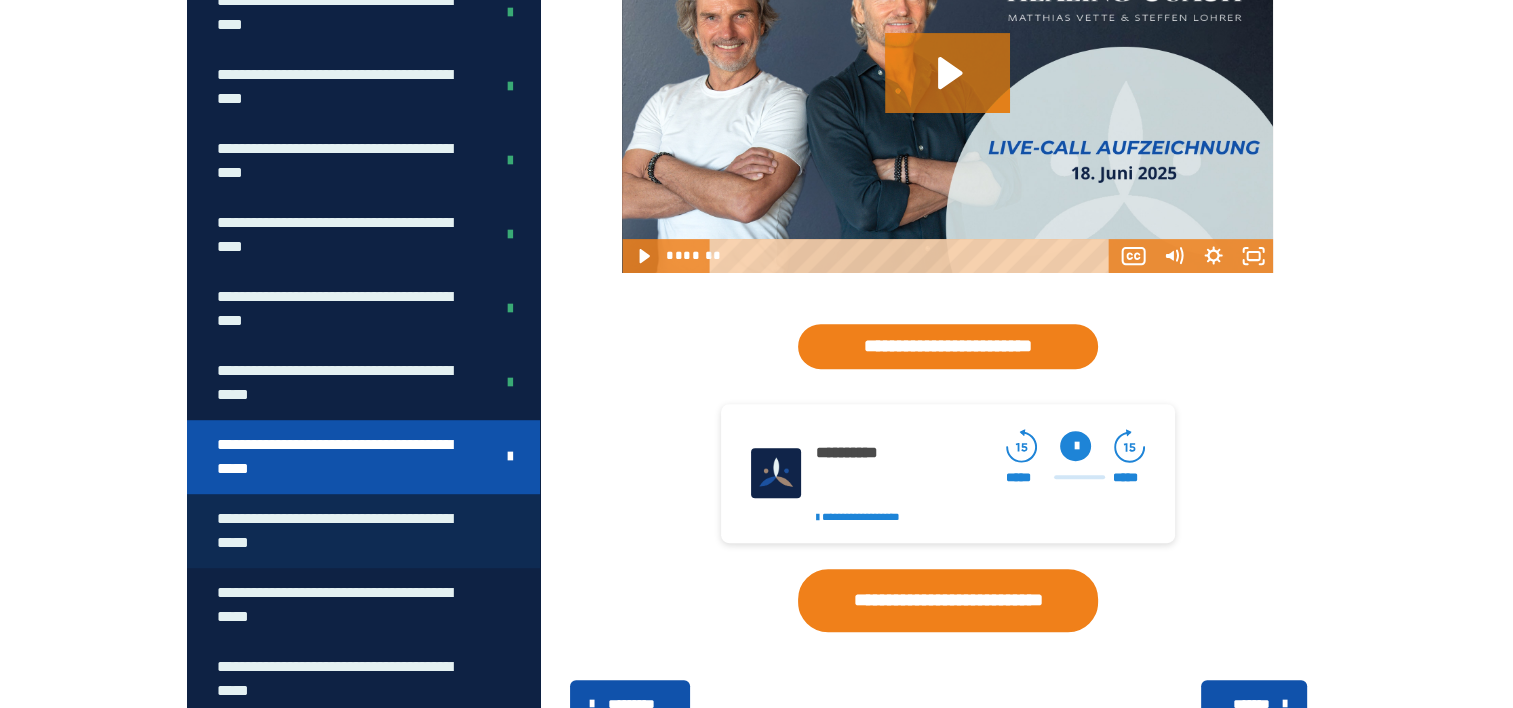 click on "**********" at bounding box center [348, 531] 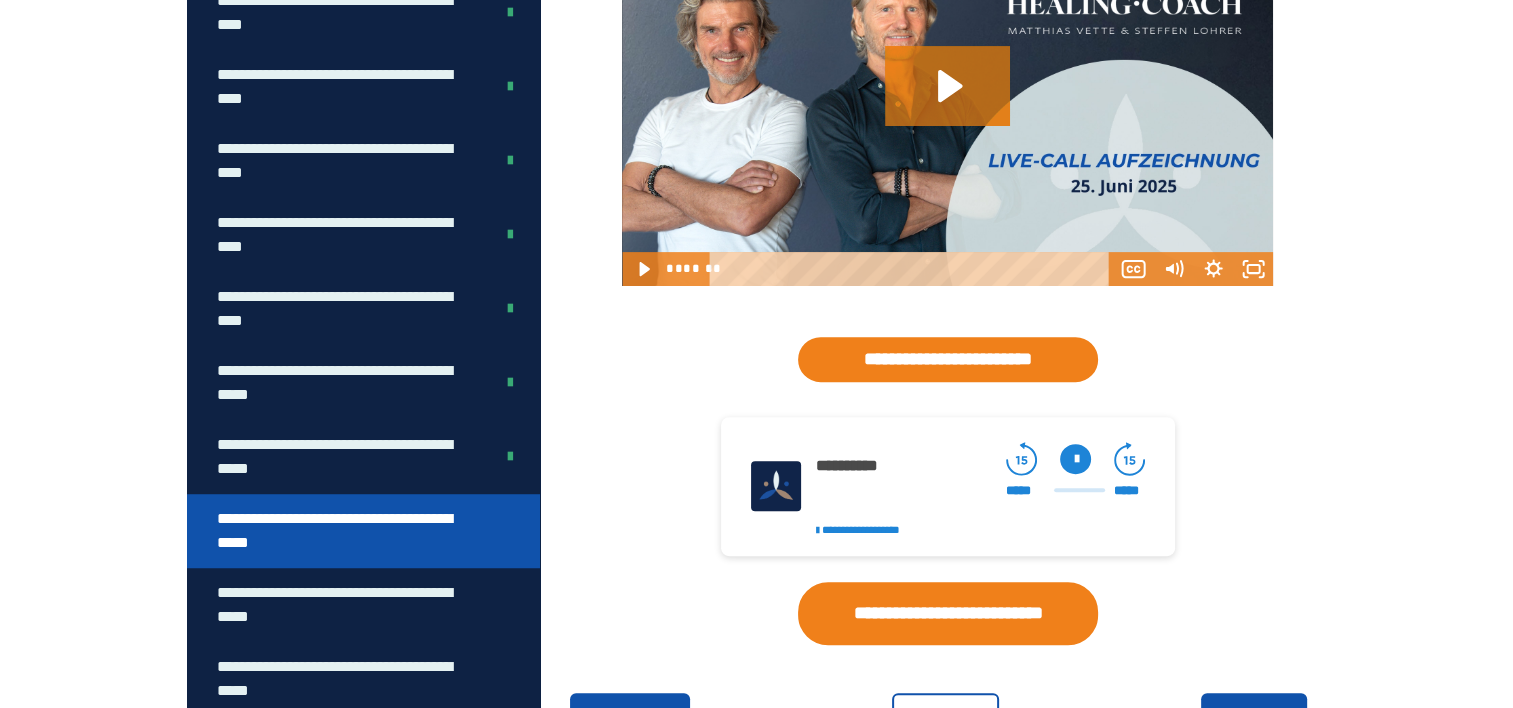 scroll, scrollTop: 681, scrollLeft: 0, axis: vertical 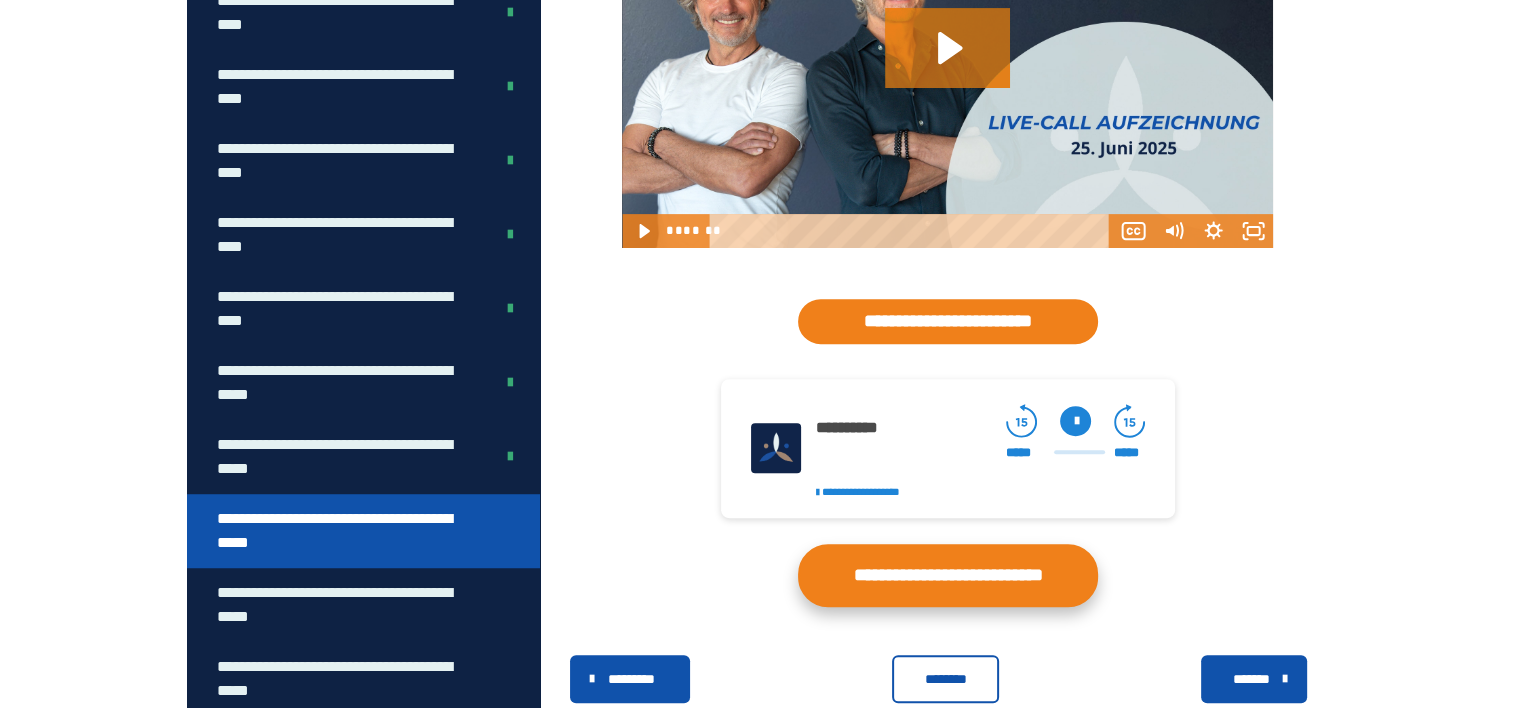 click on "**********" at bounding box center [948, 575] 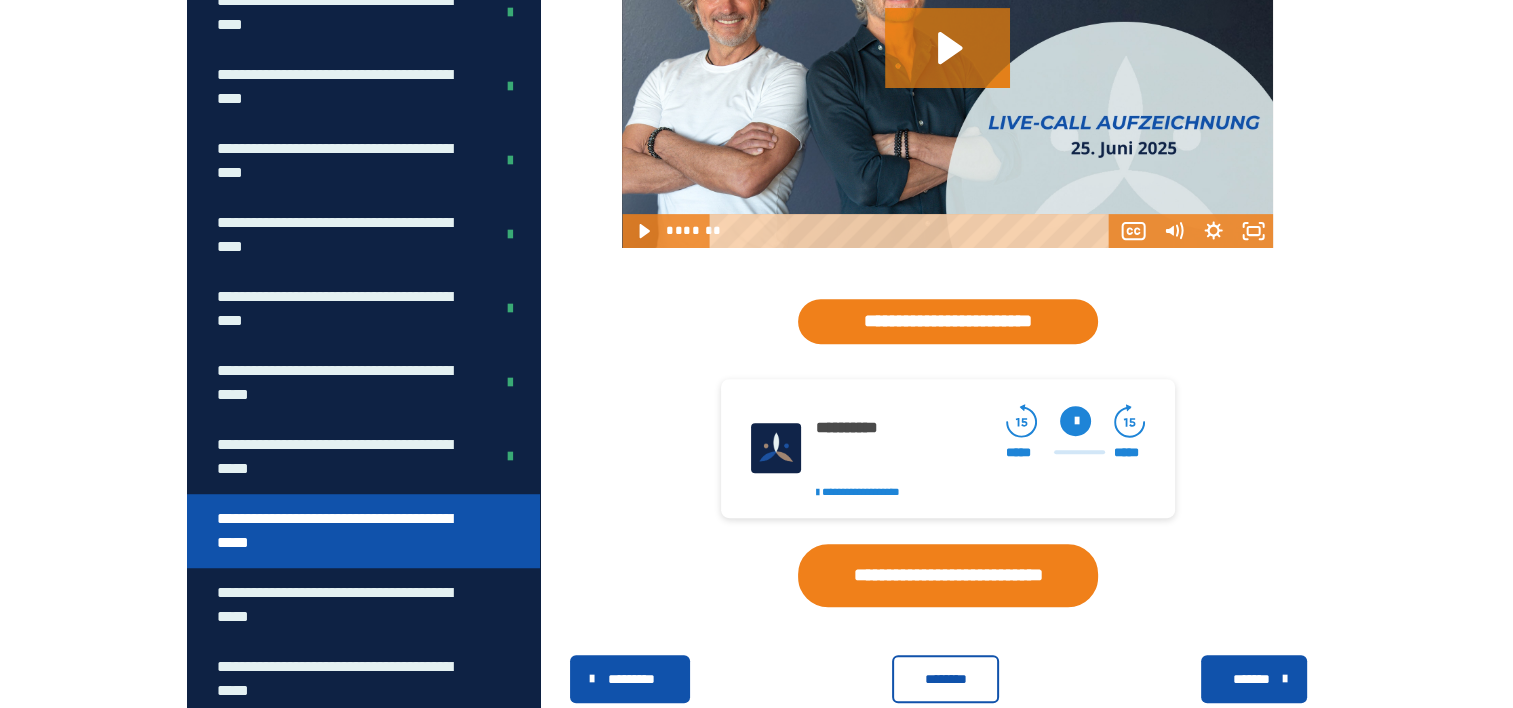 click on "********" at bounding box center (945, 679) 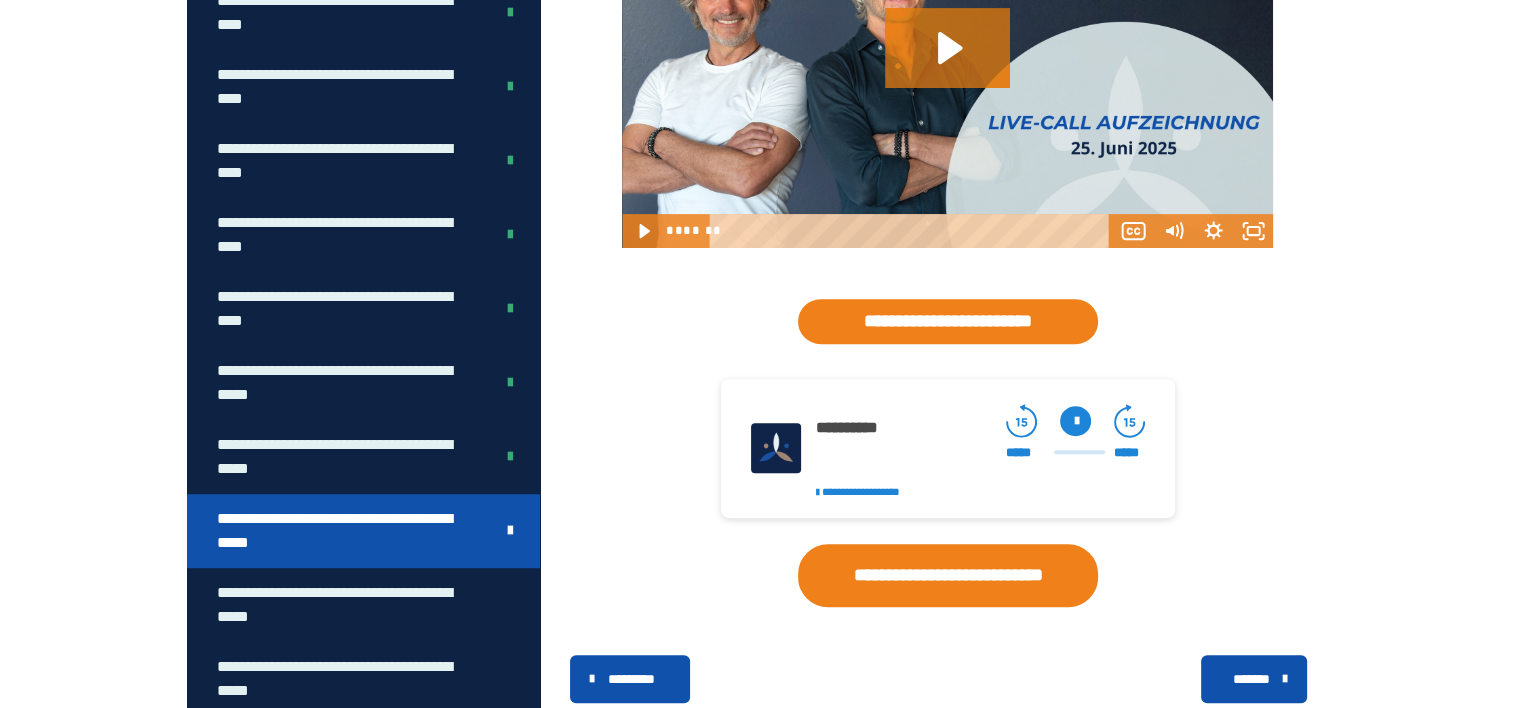 click on "********* ******** *******" at bounding box center (948, 679) 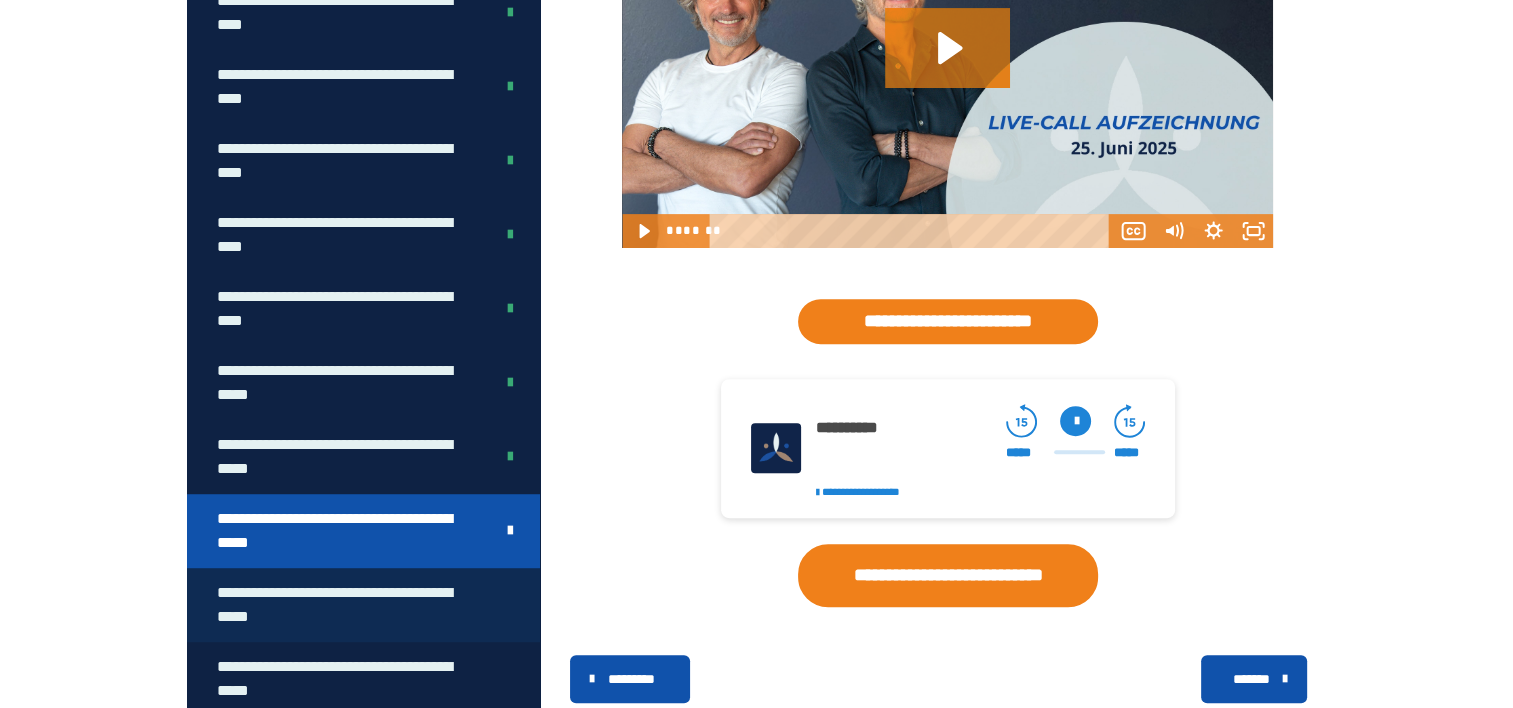 click on "**********" at bounding box center (348, 605) 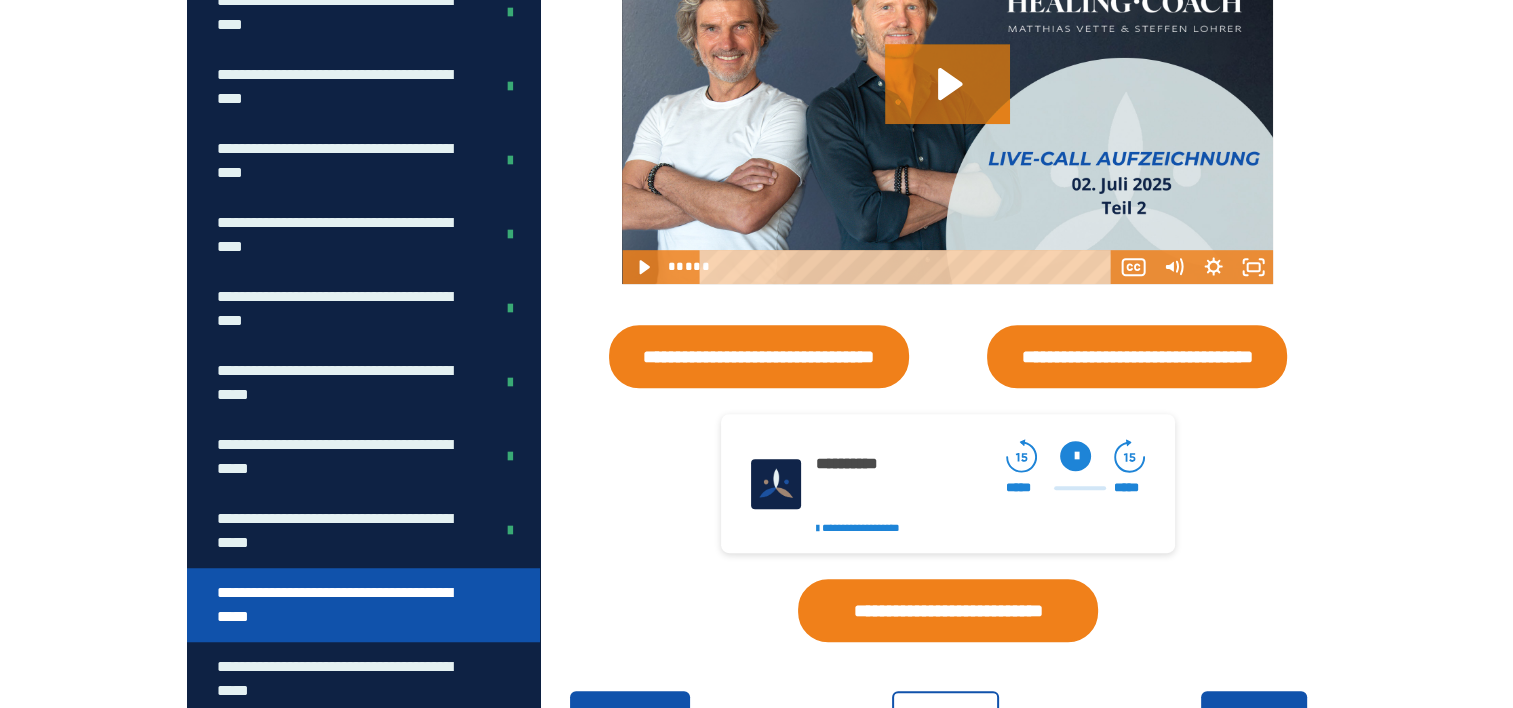 scroll, scrollTop: 1060, scrollLeft: 0, axis: vertical 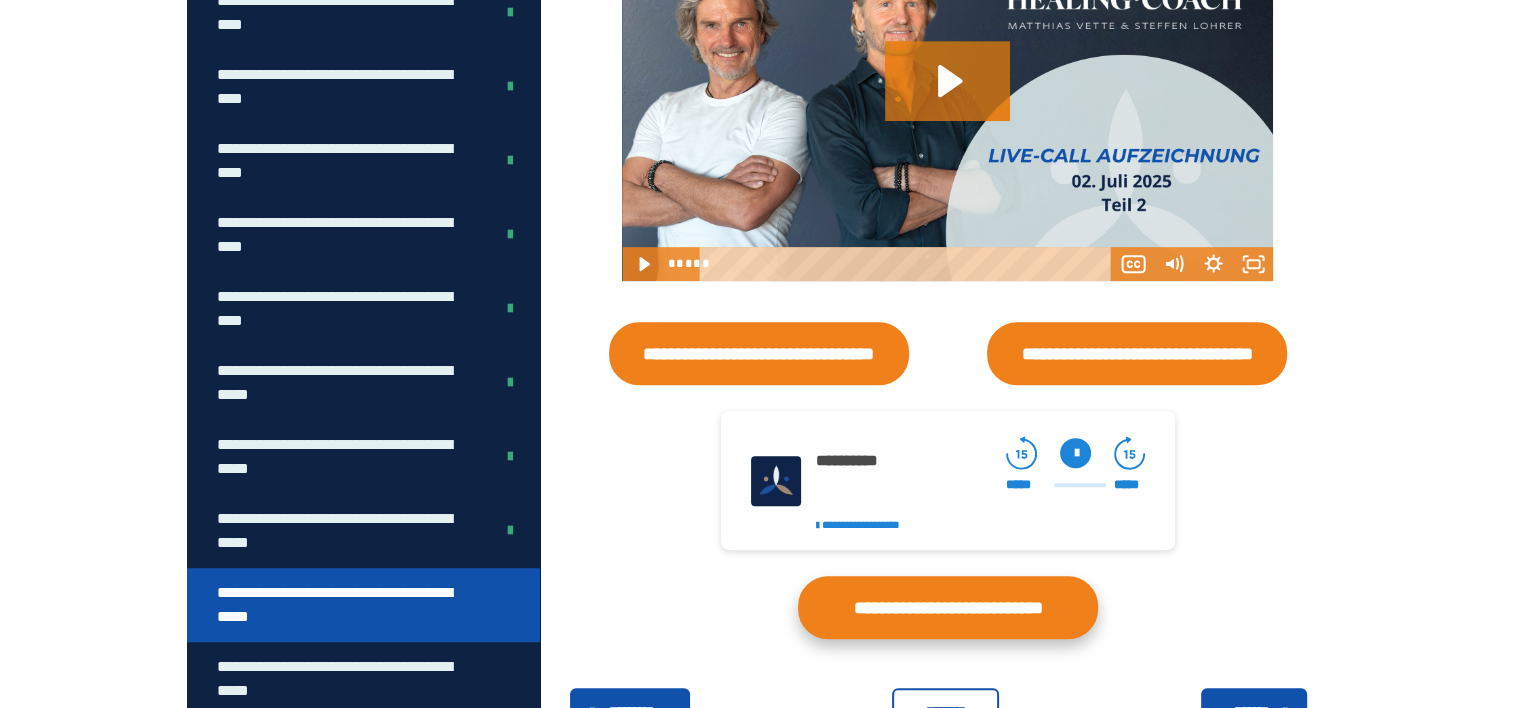 click on "**********" at bounding box center [948, 607] 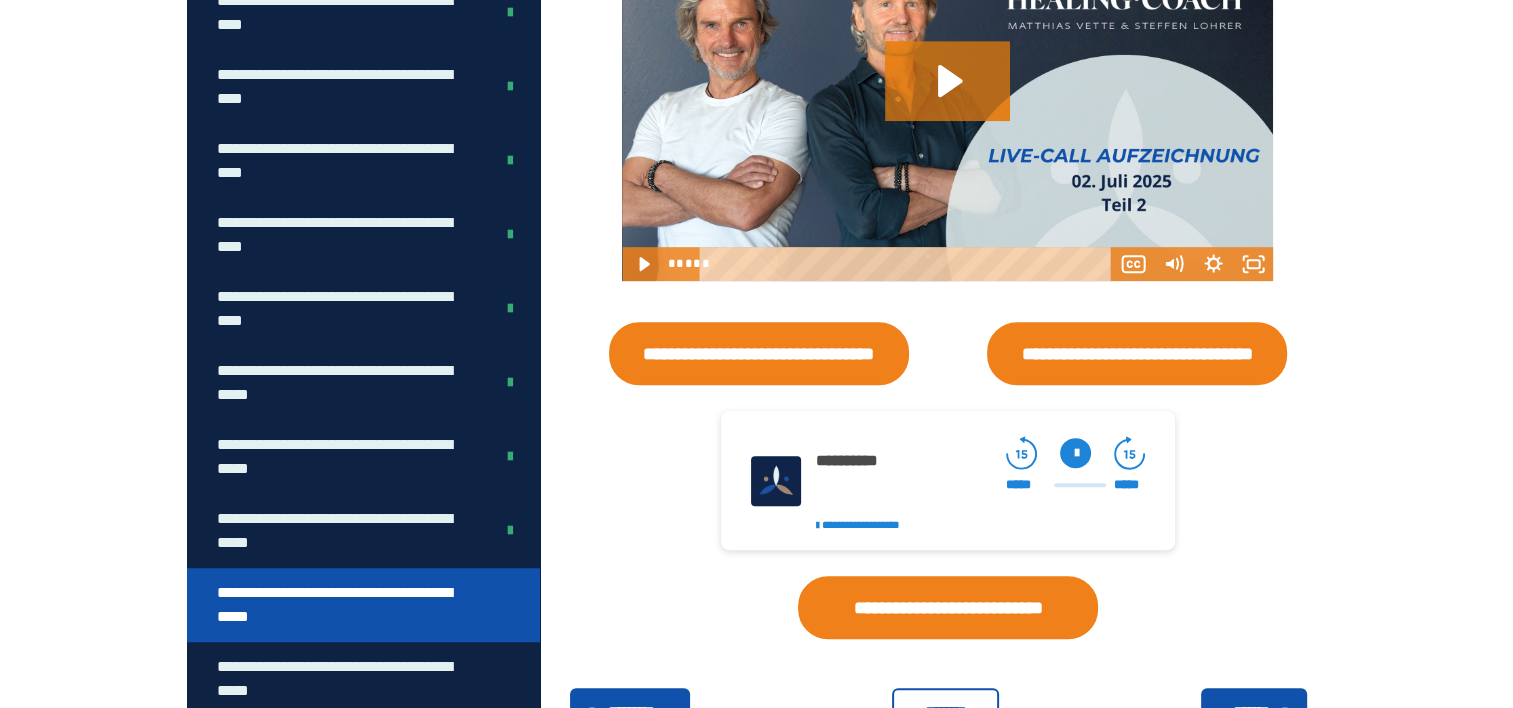 click on "********" at bounding box center [945, 712] 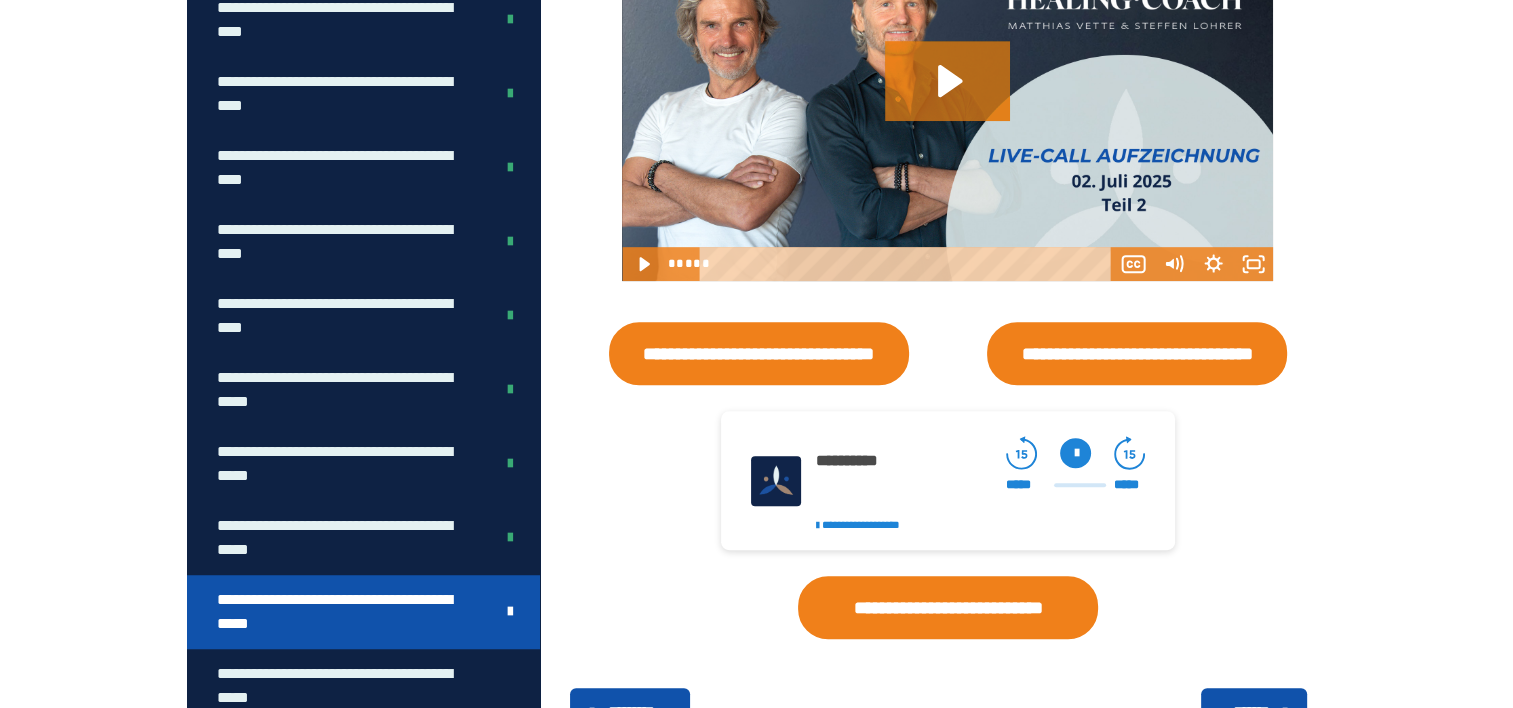 scroll, scrollTop: 1240, scrollLeft: 0, axis: vertical 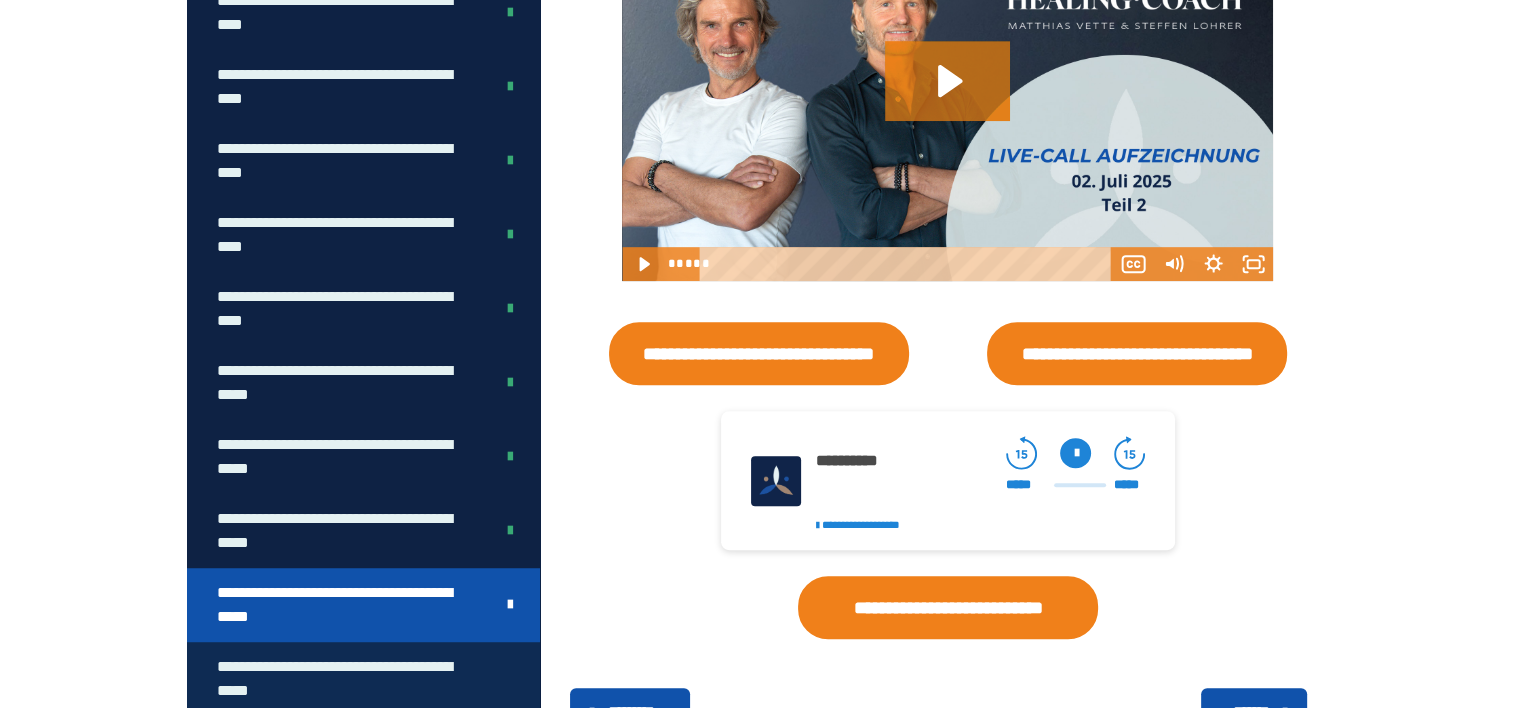 click on "**********" at bounding box center [348, 679] 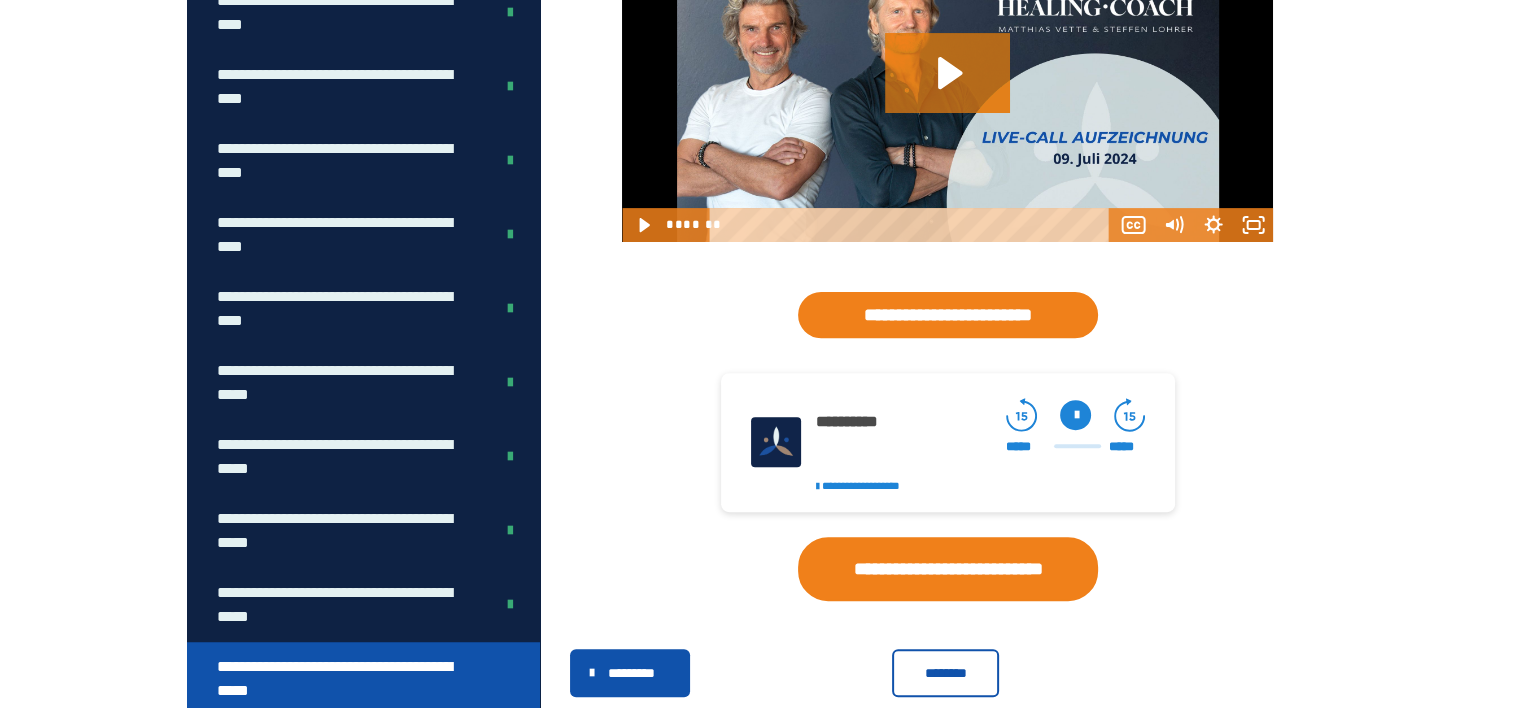 scroll, scrollTop: 614, scrollLeft: 0, axis: vertical 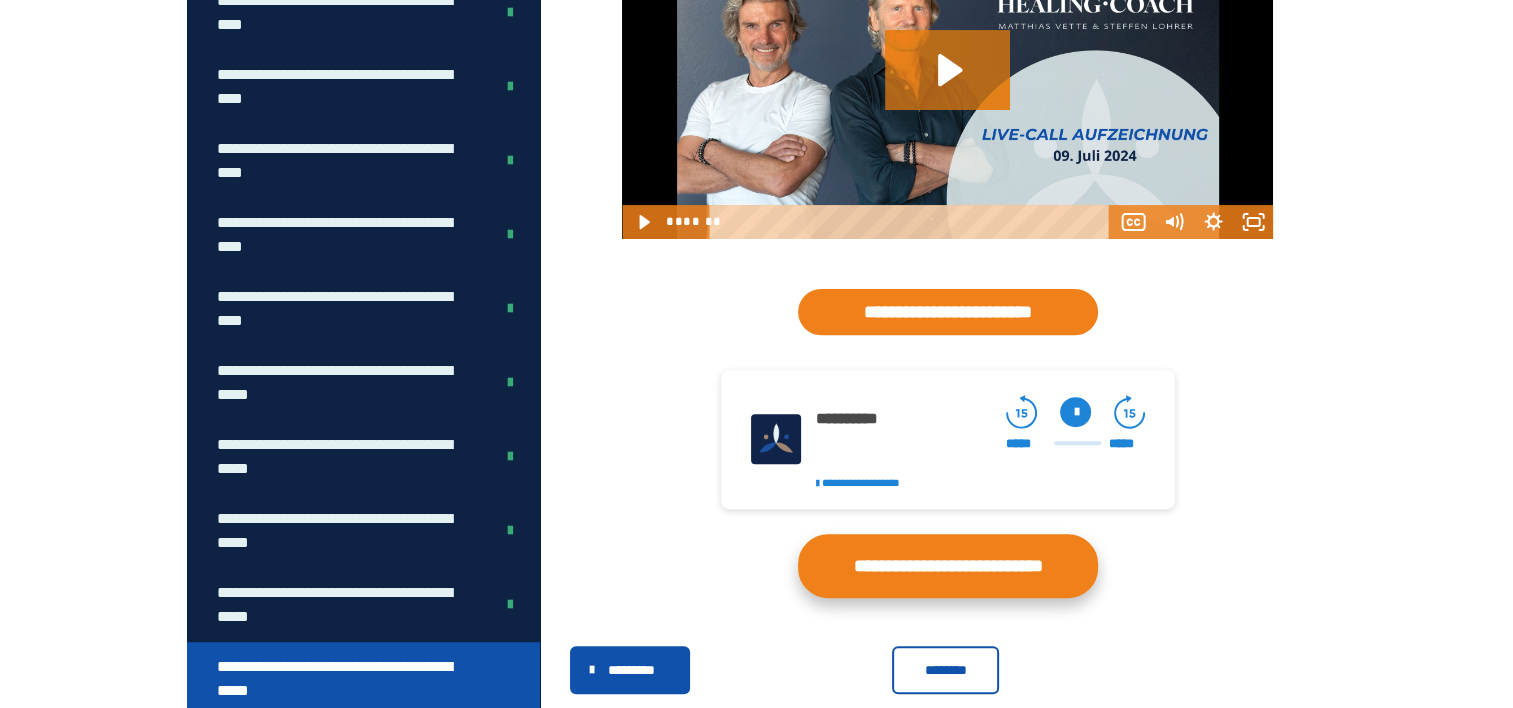 click on "**********" at bounding box center [948, 565] 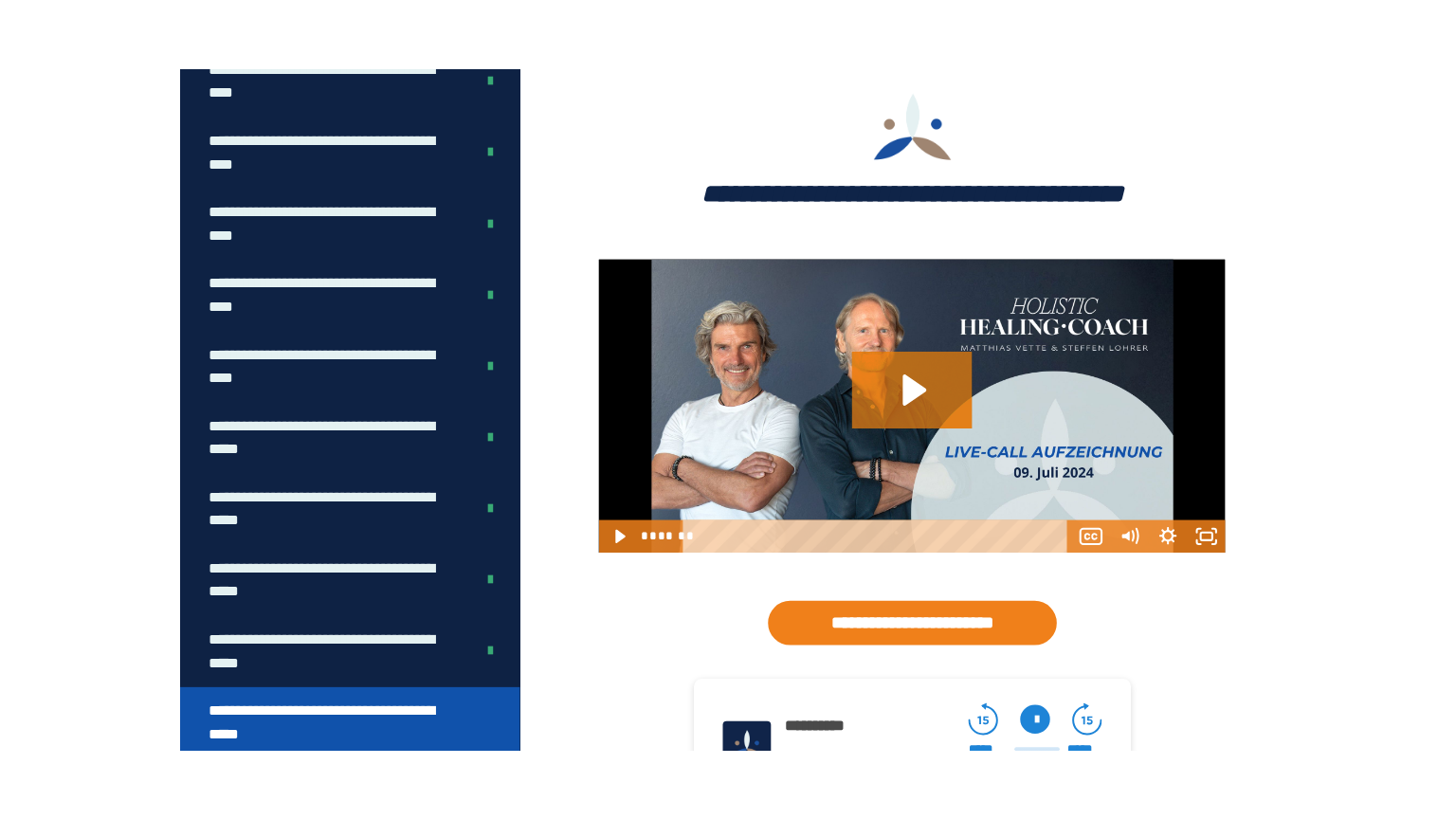 scroll, scrollTop: 331, scrollLeft: 0, axis: vertical 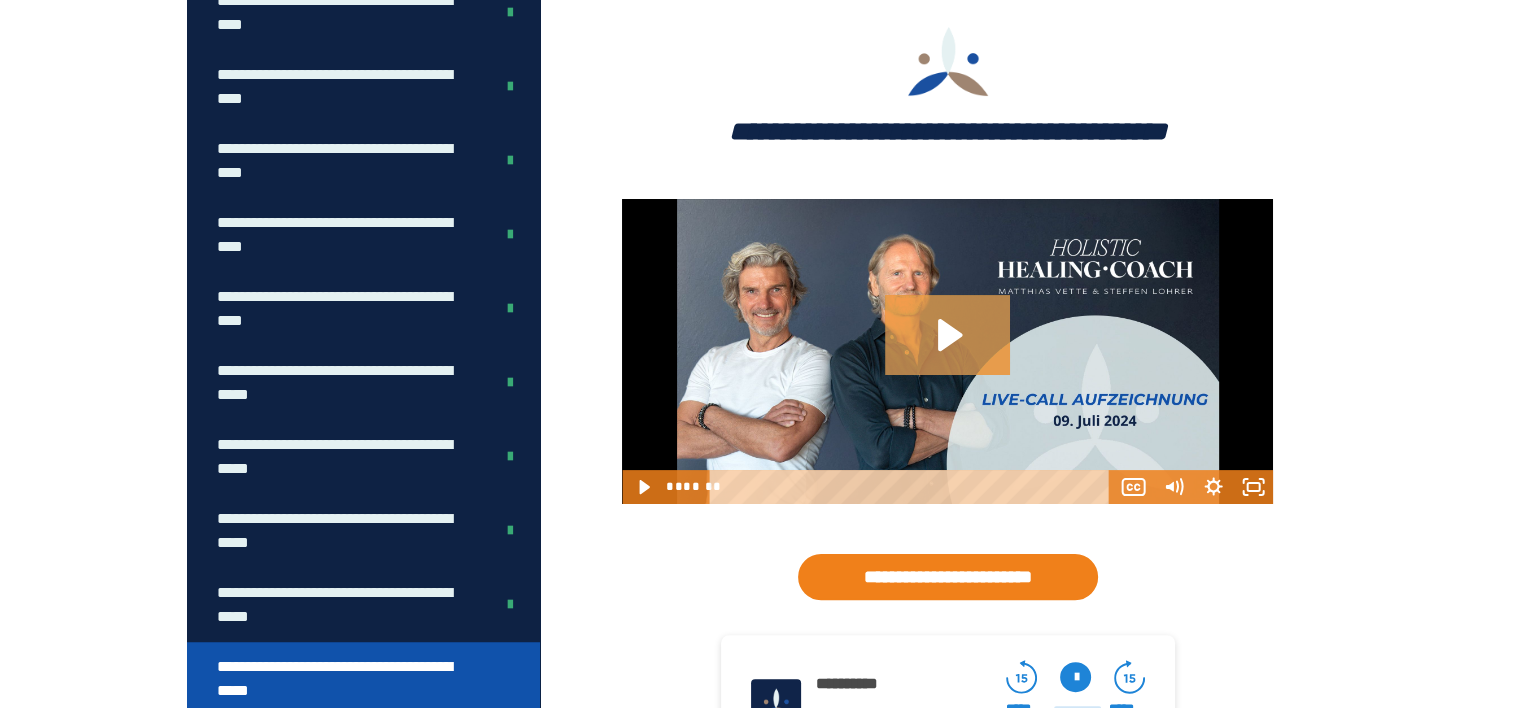 click 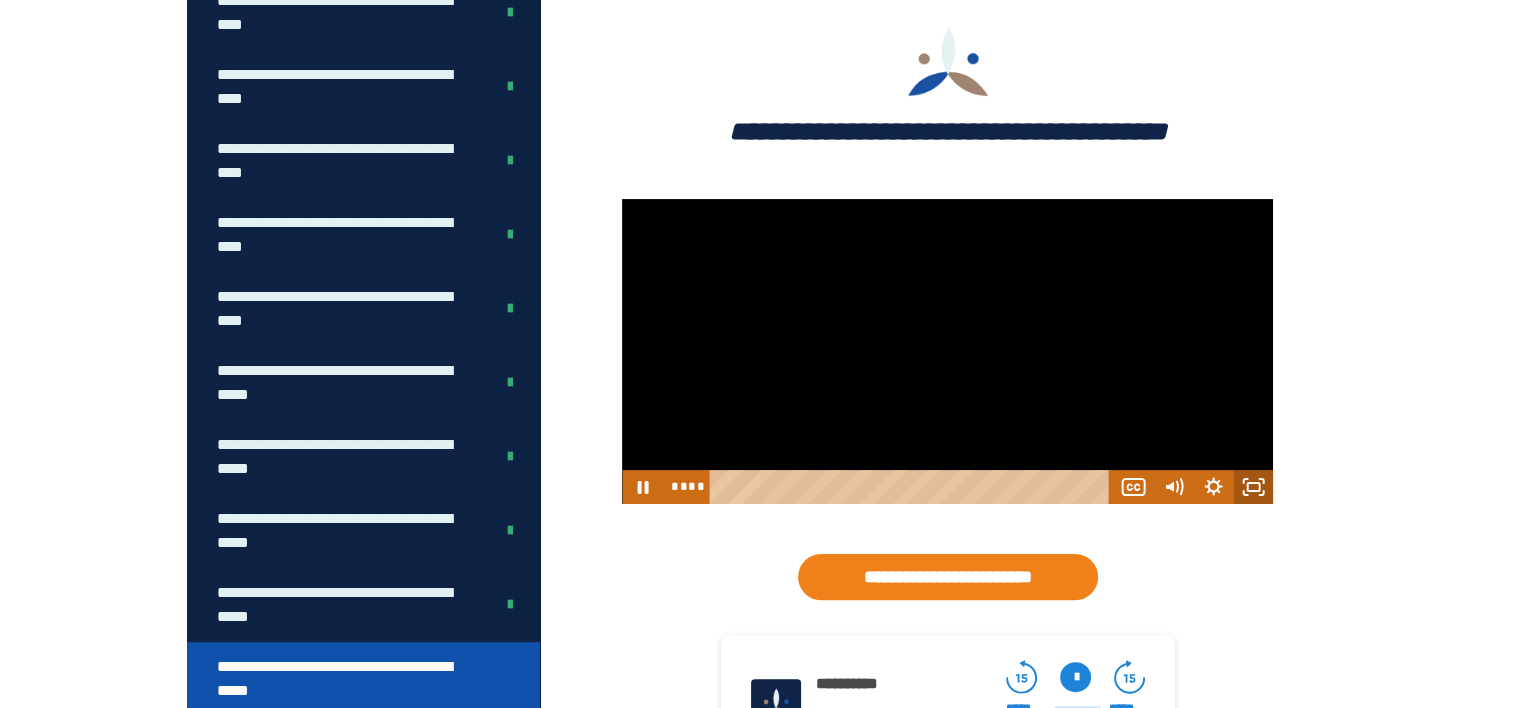 click 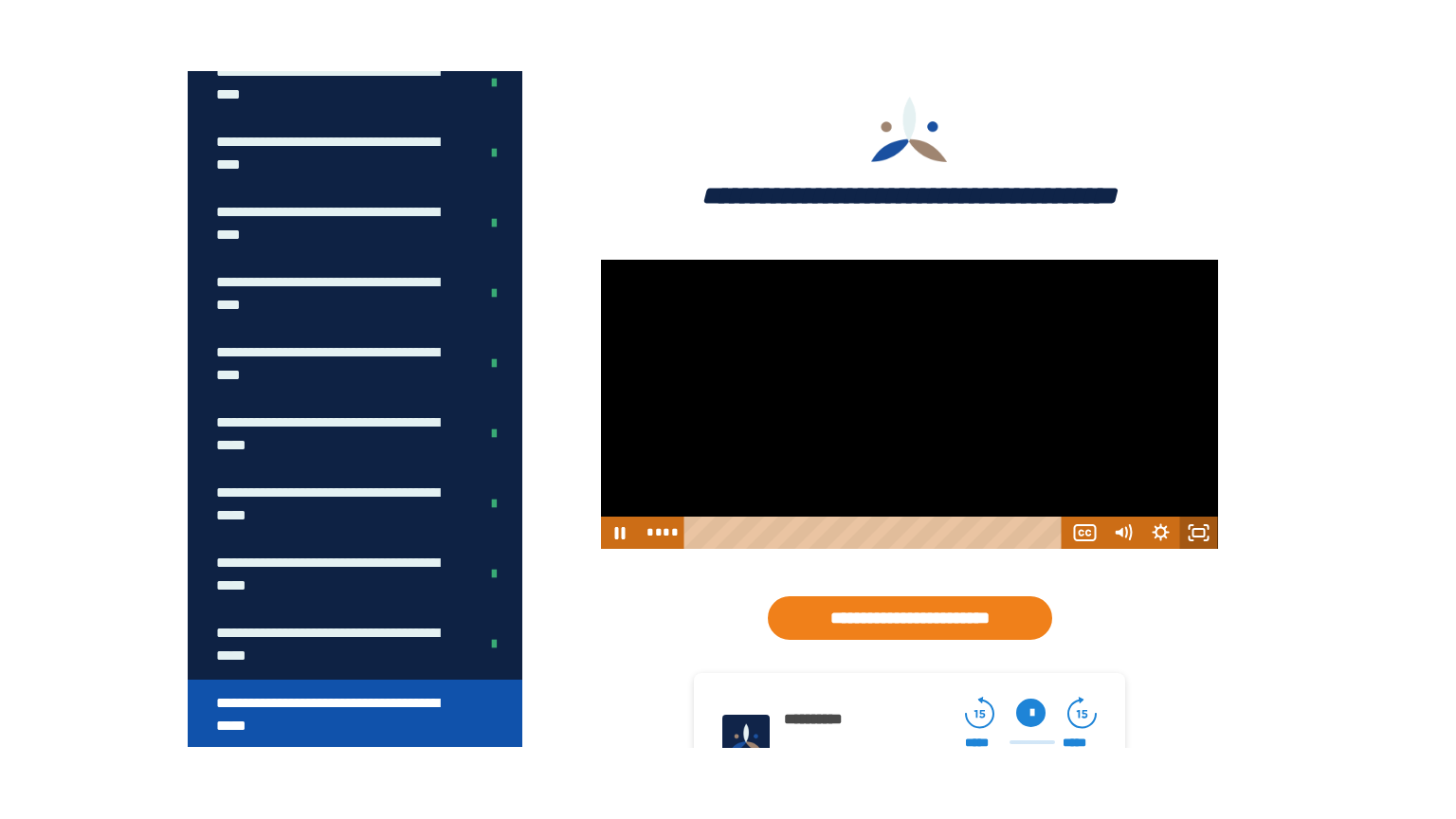scroll, scrollTop: 1028, scrollLeft: 0, axis: vertical 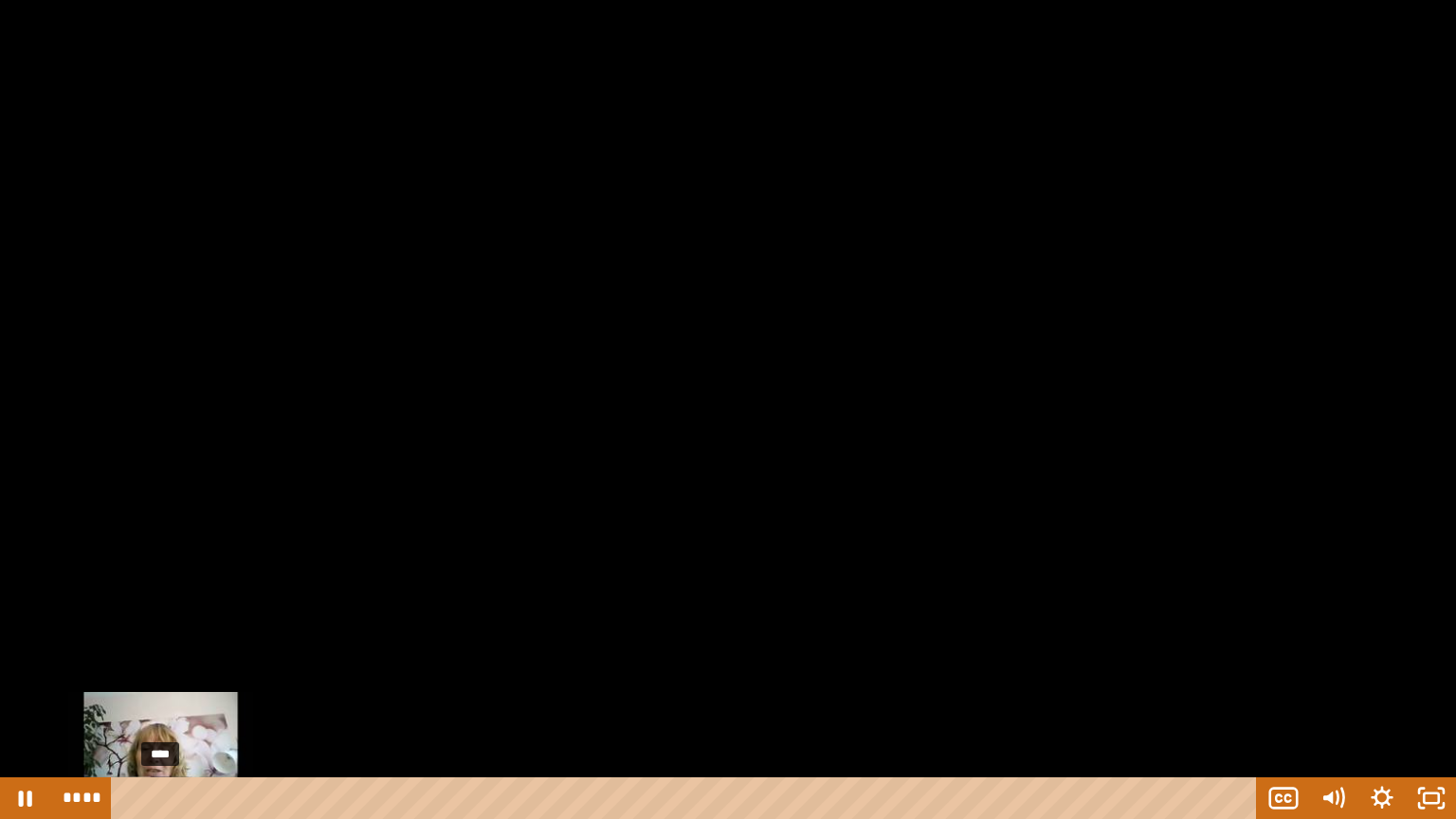 drag, startPoint x: 176, startPoint y: 803, endPoint x: 160, endPoint y: 800, distance: 16.278821 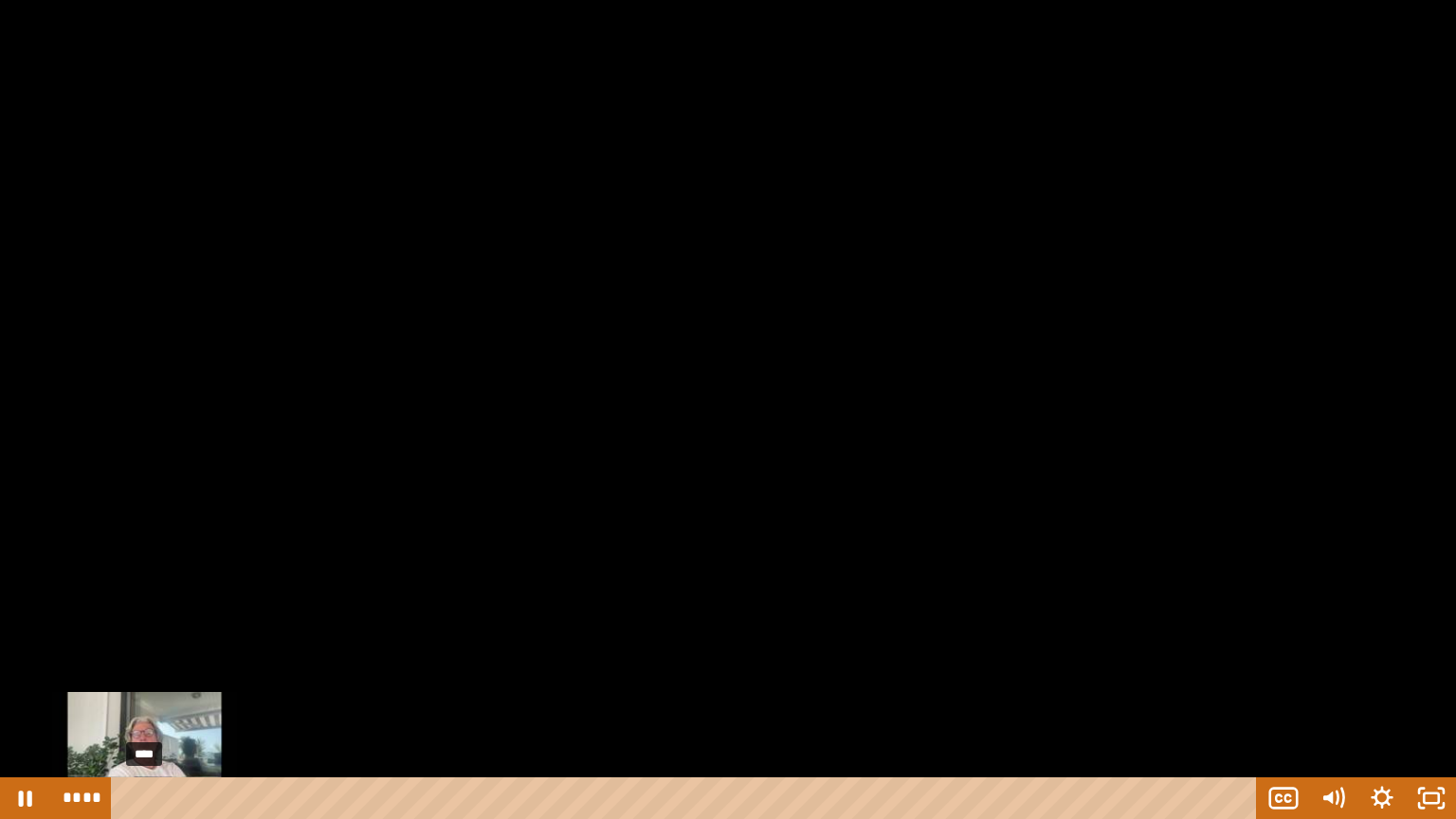 drag, startPoint x: 160, startPoint y: 800, endPoint x: 144, endPoint y: 796, distance: 16.492423 